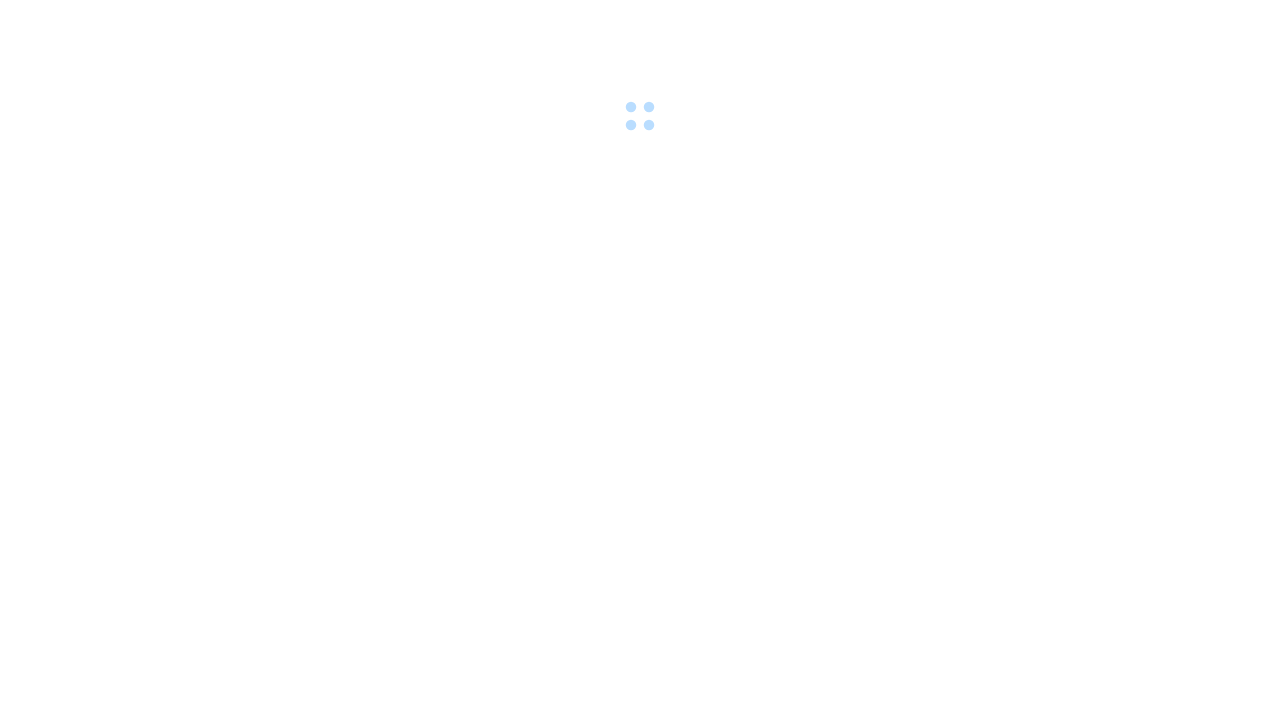 scroll, scrollTop: 0, scrollLeft: 0, axis: both 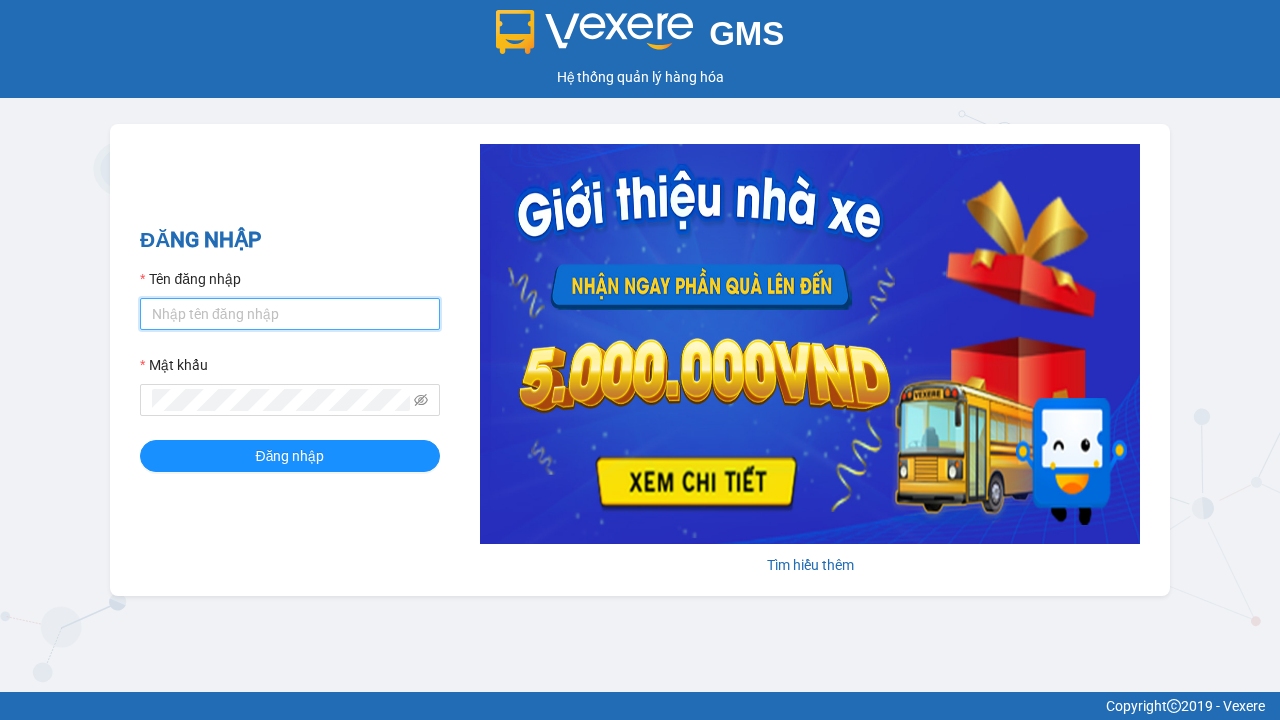 click on "Tên đăng nhập" at bounding box center [290, 314] 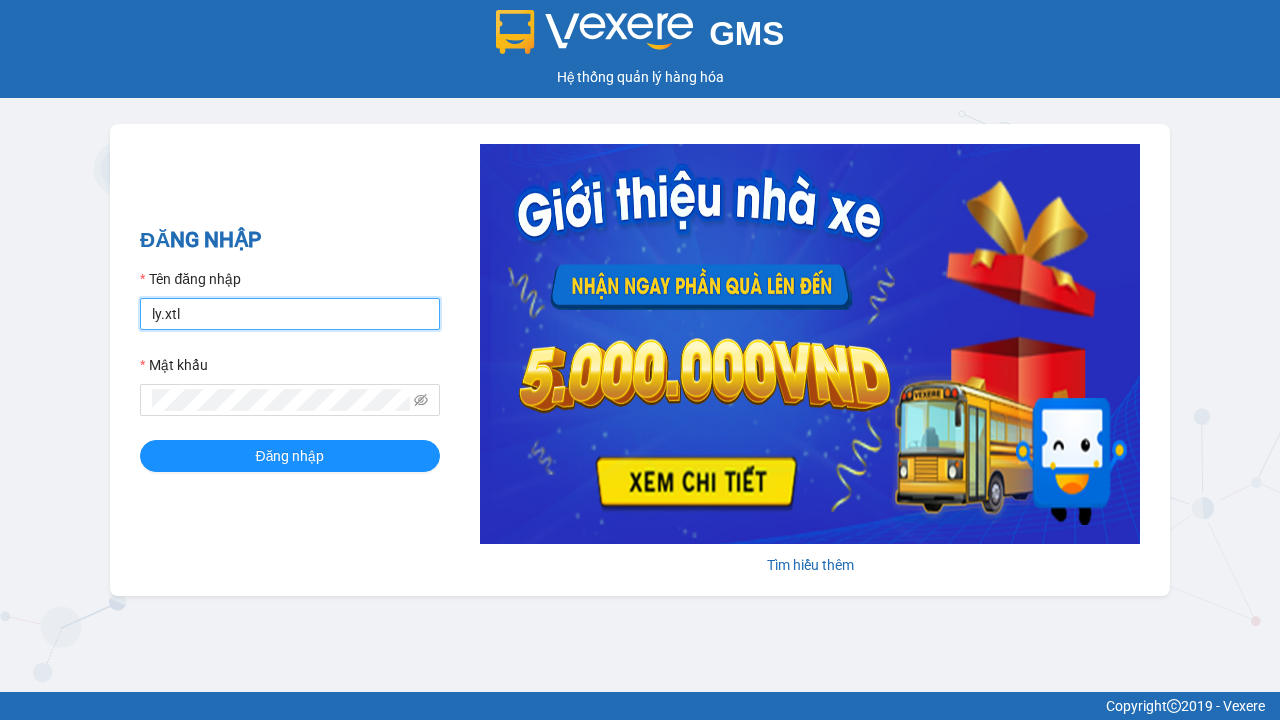 type on "ly.xtl" 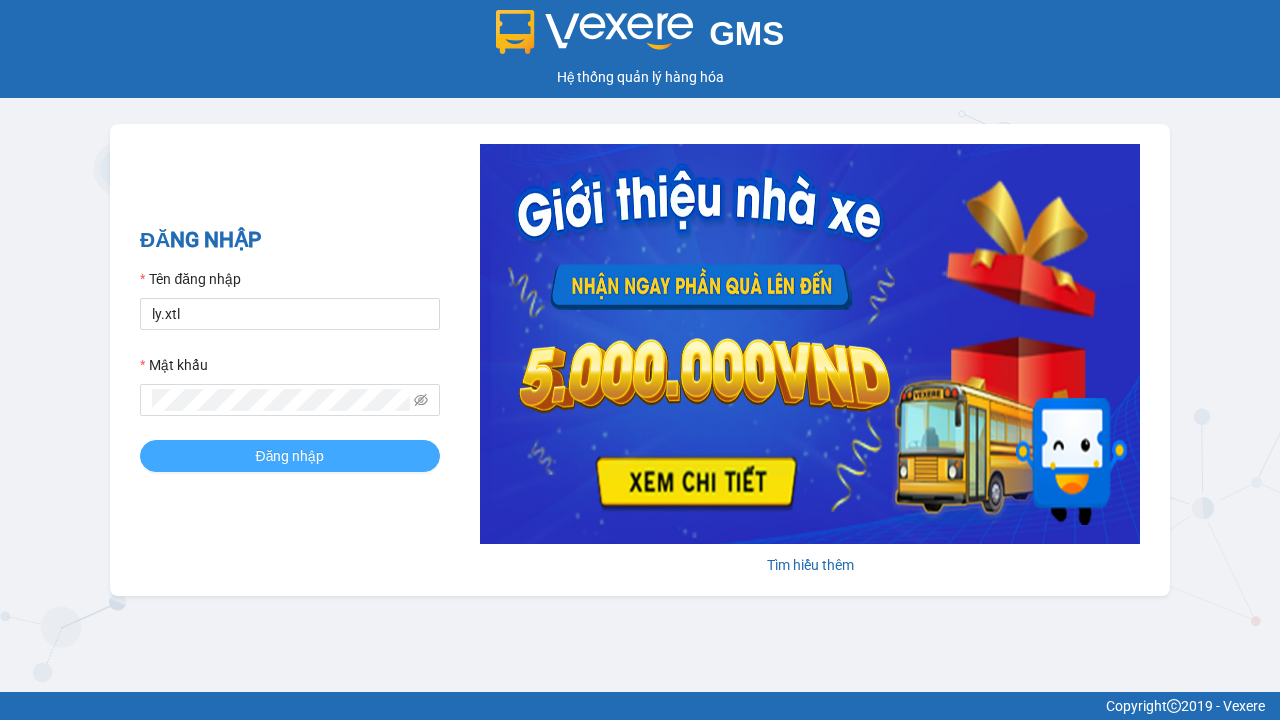 click on "Đăng nhập" at bounding box center [290, 456] 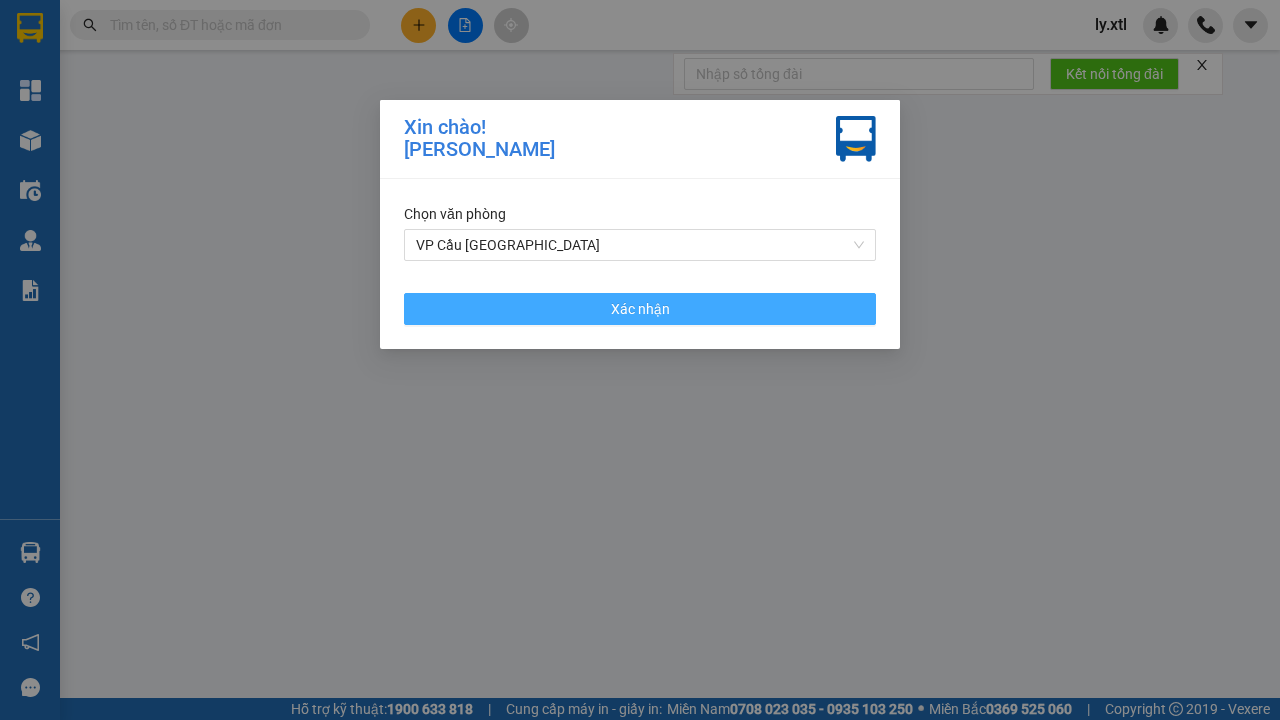 click on "VP Cầu [GEOGRAPHIC_DATA]" at bounding box center [640, 245] 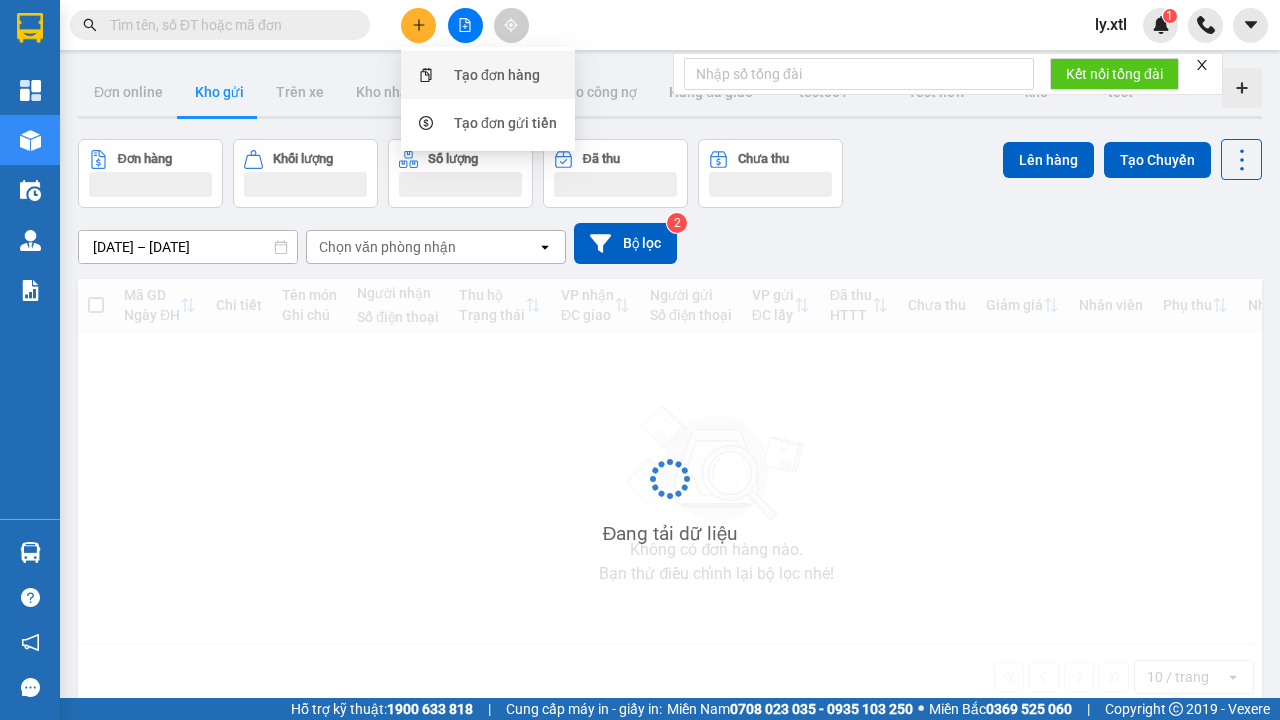 click on "Tạo đơn hàng" at bounding box center [497, 75] 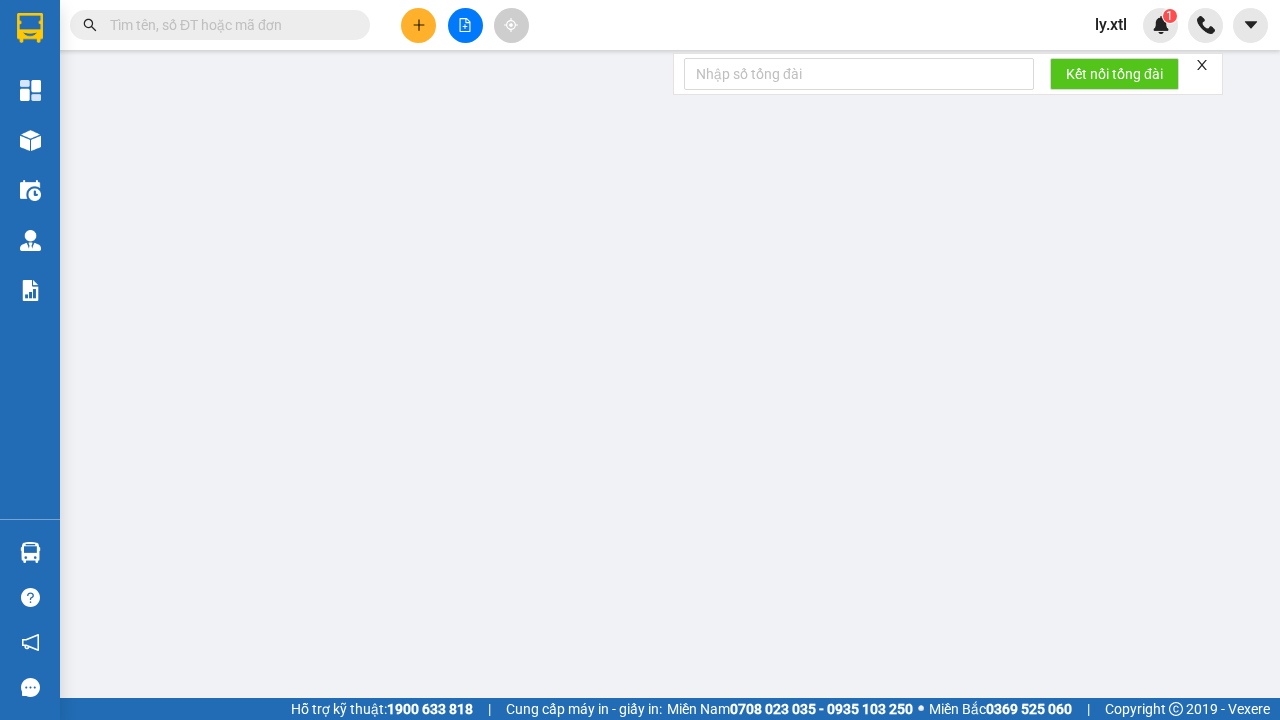click on "SĐT Người Gửi" at bounding box center (174, 277) 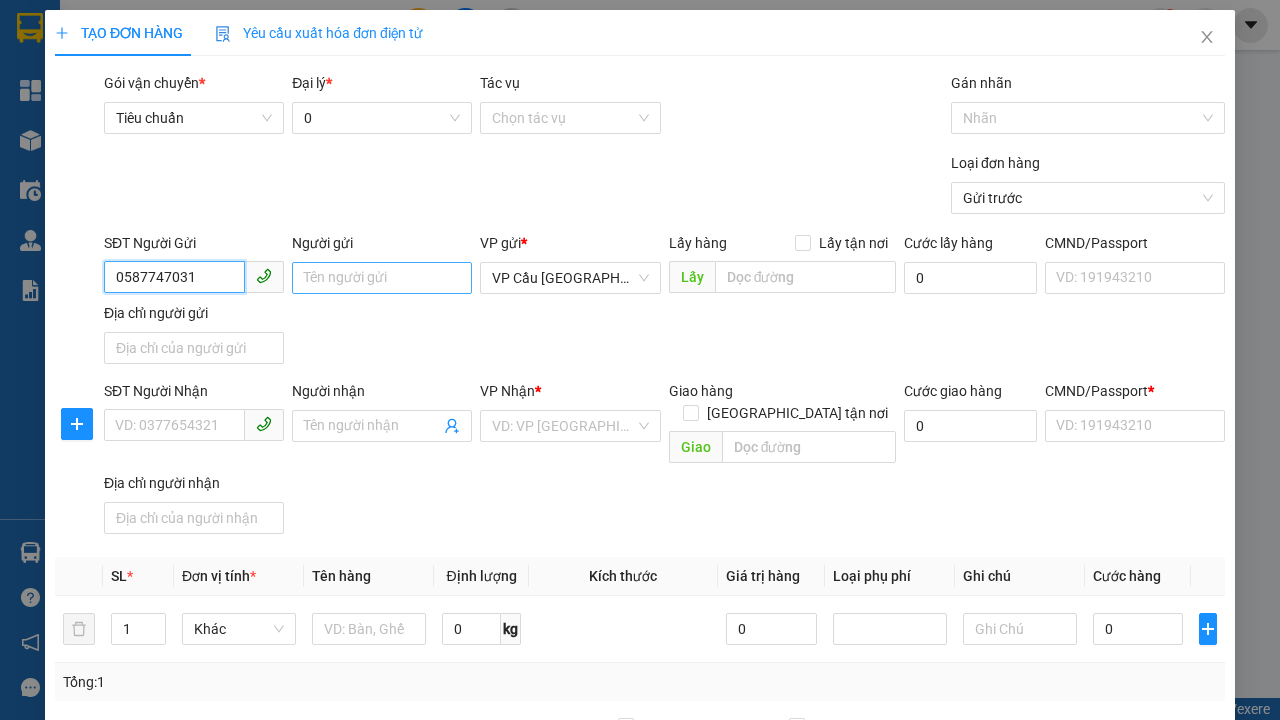 type on "0587747031" 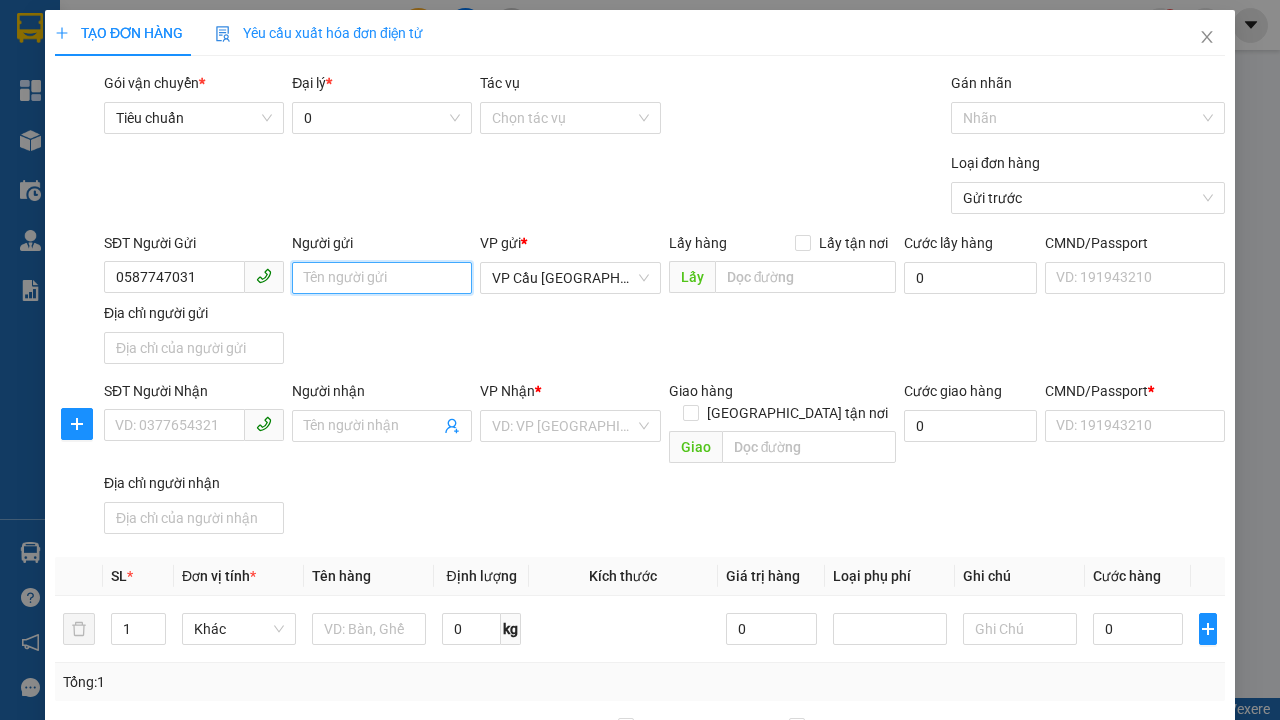 click on "Người gửi" at bounding box center (382, 278) 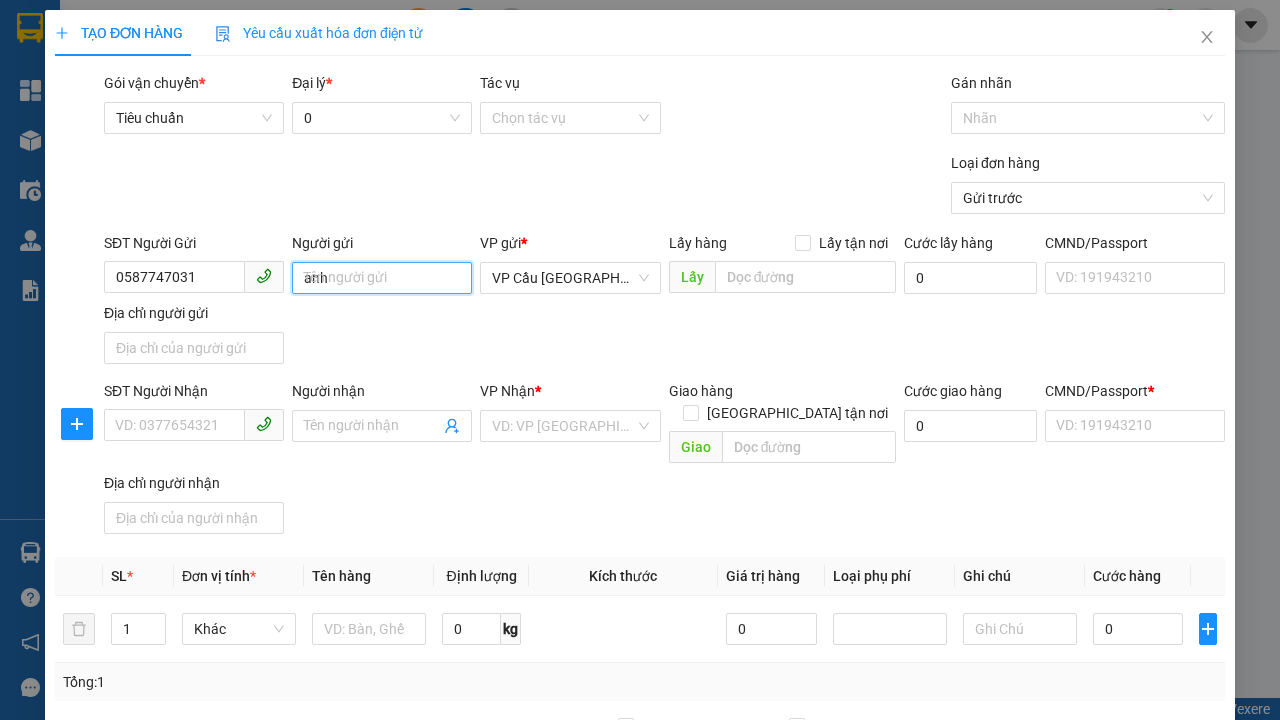 type on "anh" 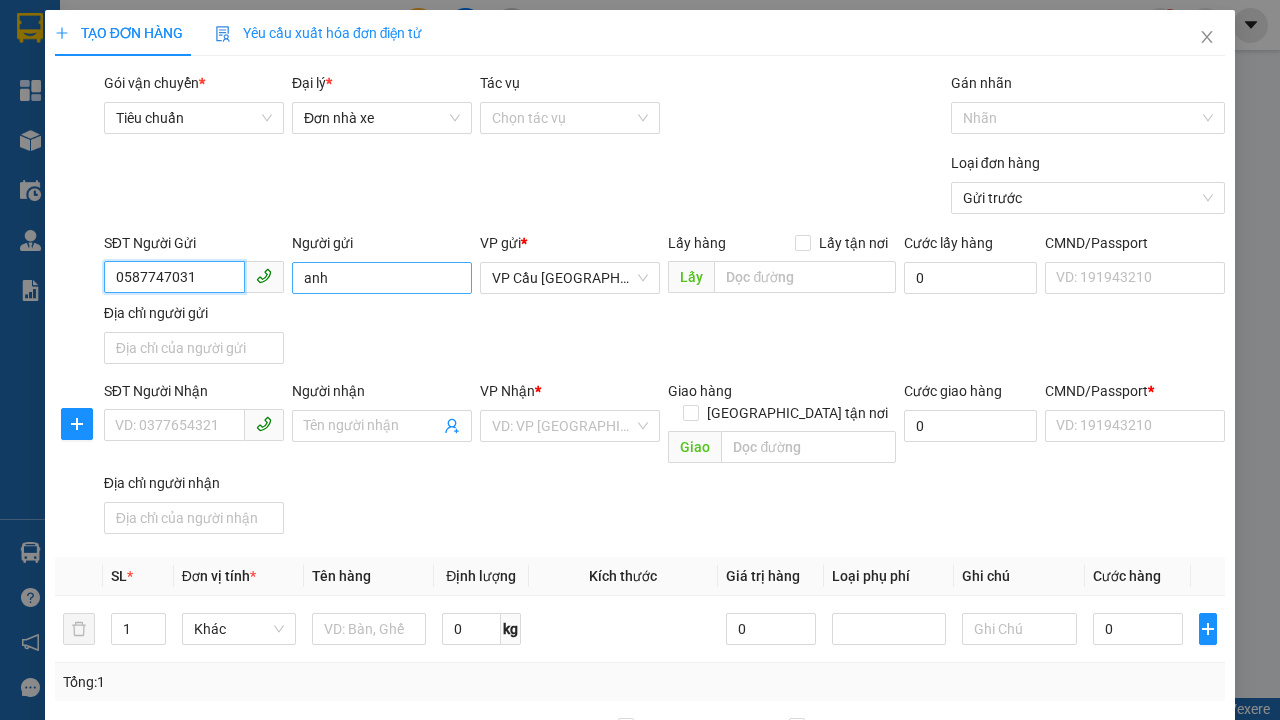 scroll, scrollTop: 261, scrollLeft: 0, axis: vertical 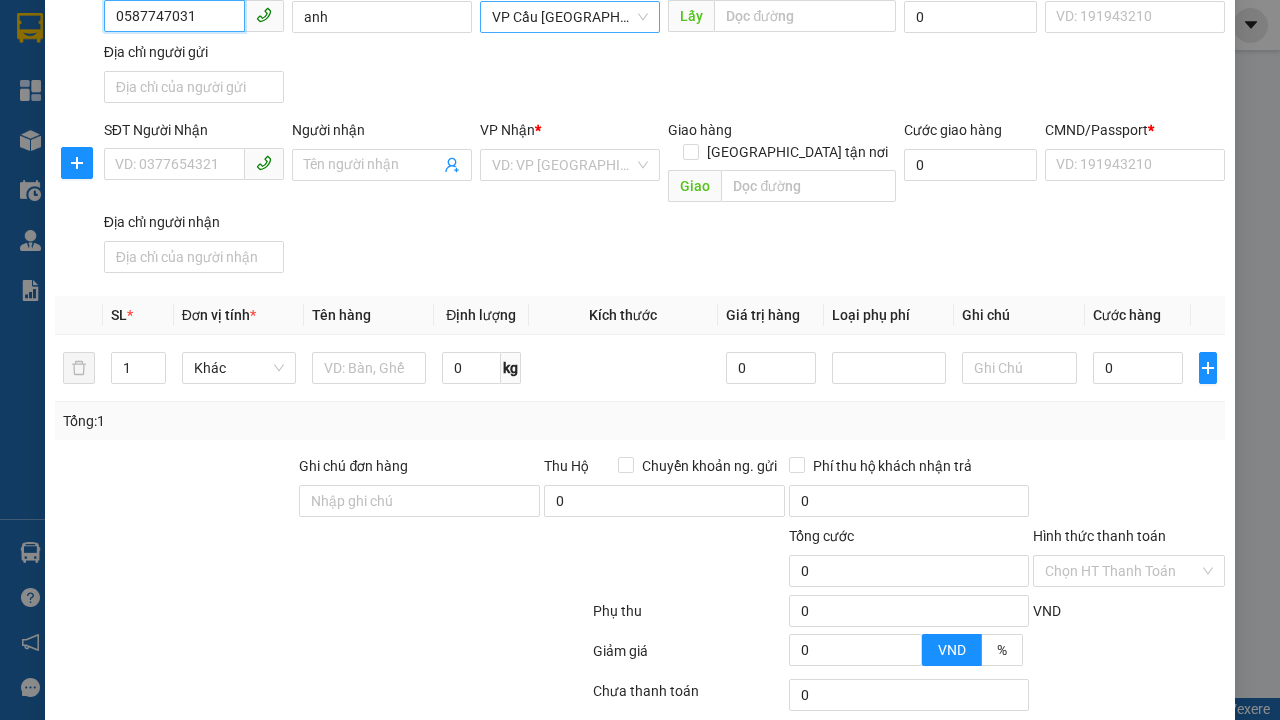 click on "VP Cầu [GEOGRAPHIC_DATA]" at bounding box center (570, 17) 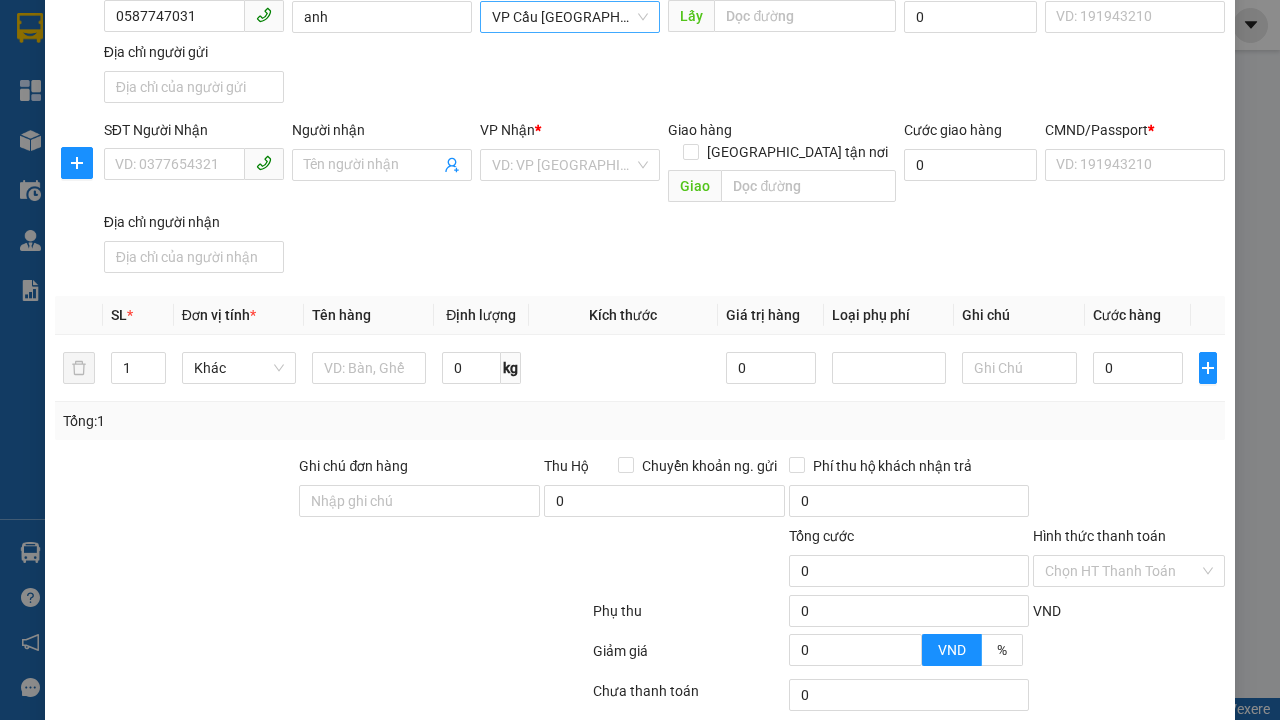 scroll, scrollTop: 0, scrollLeft: 0, axis: both 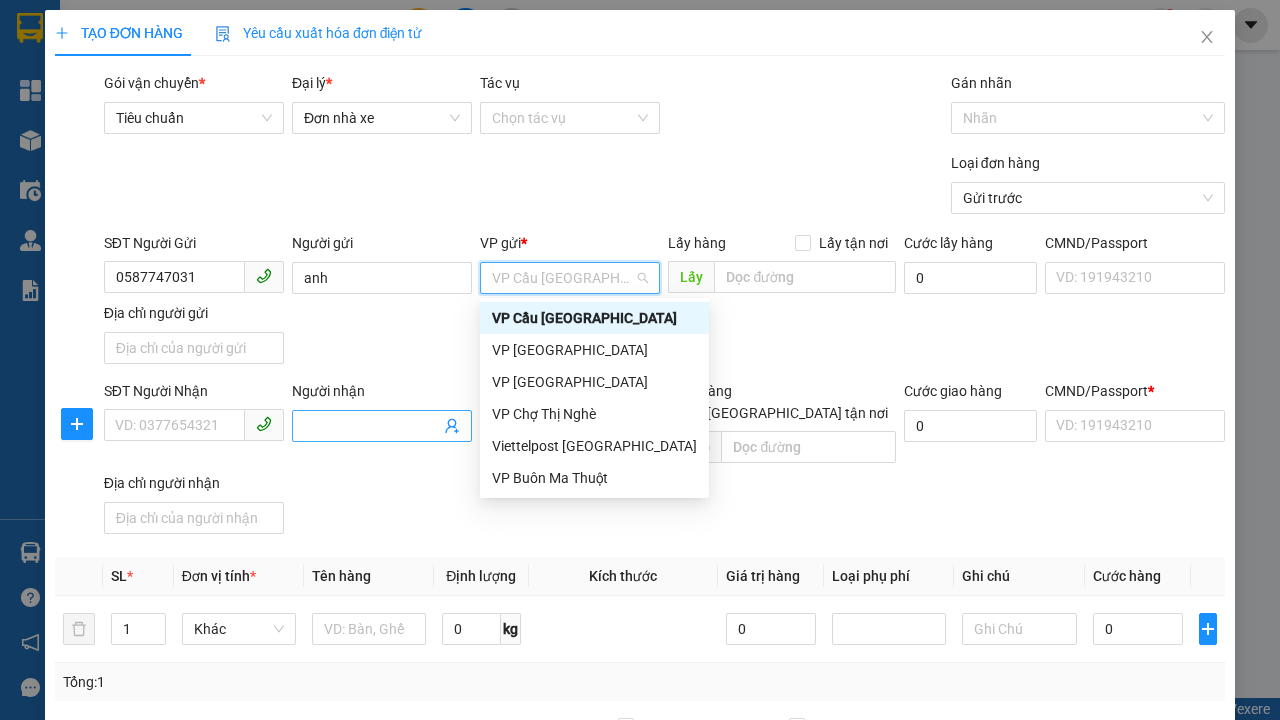 click on "VP Cầu [GEOGRAPHIC_DATA]" at bounding box center (594, 318) 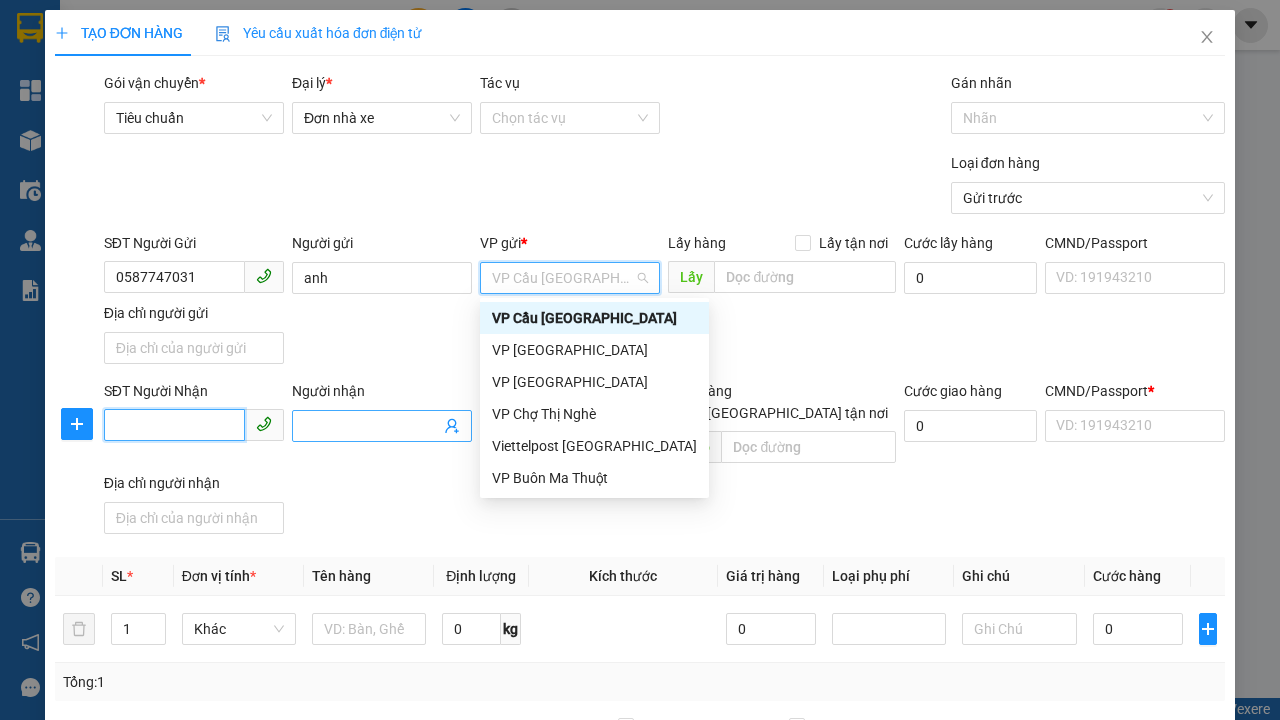click on "SĐT Người Nhận" at bounding box center [174, 425] 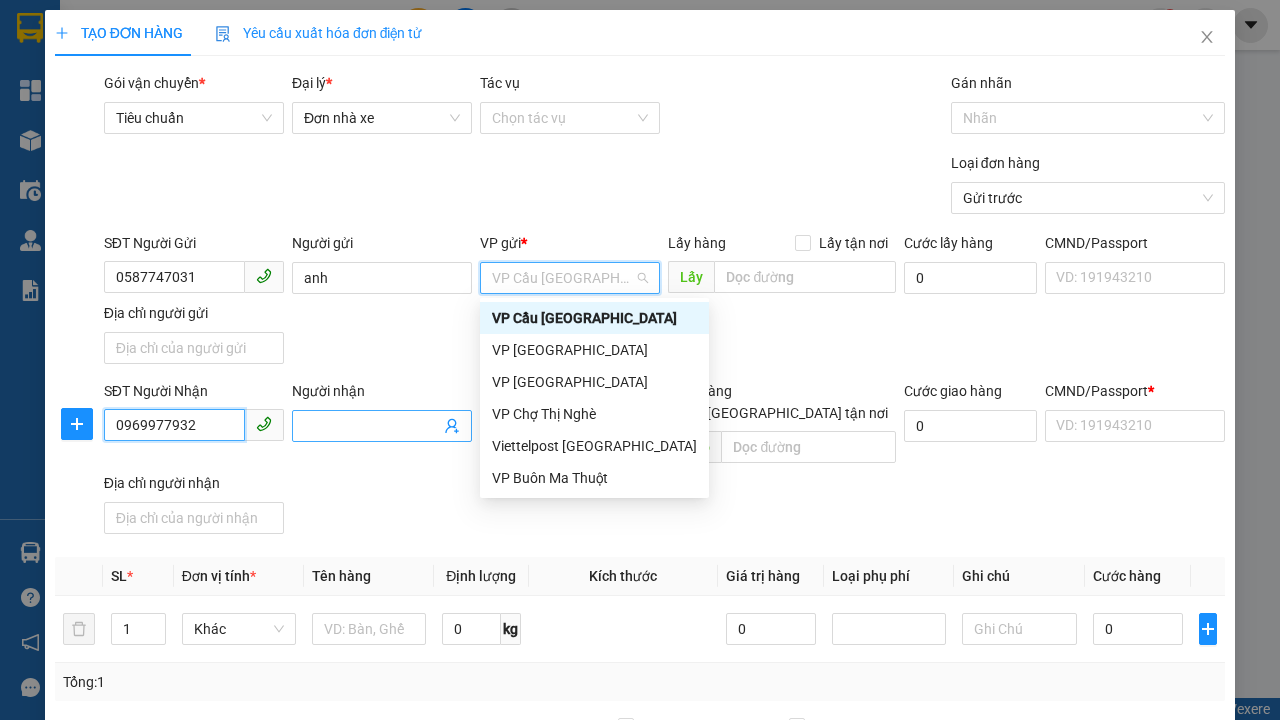 type on "0969977932" 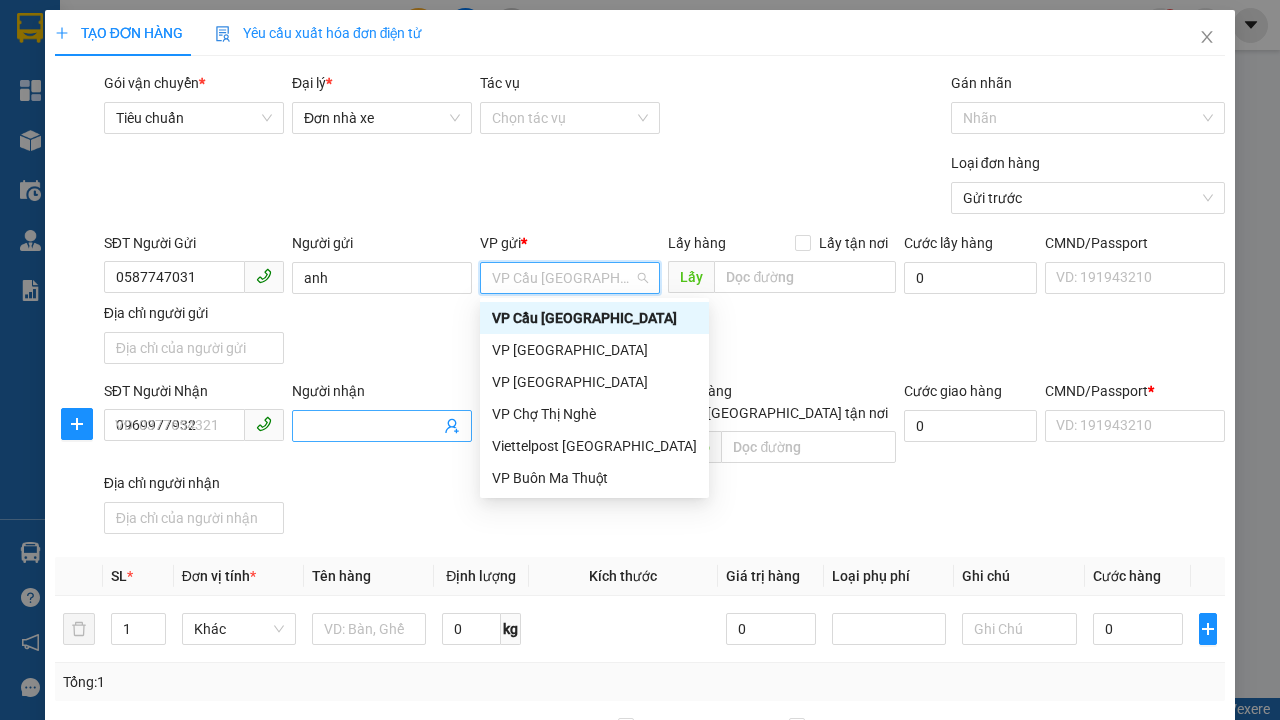 click on "Người nhận" at bounding box center (372, 426) 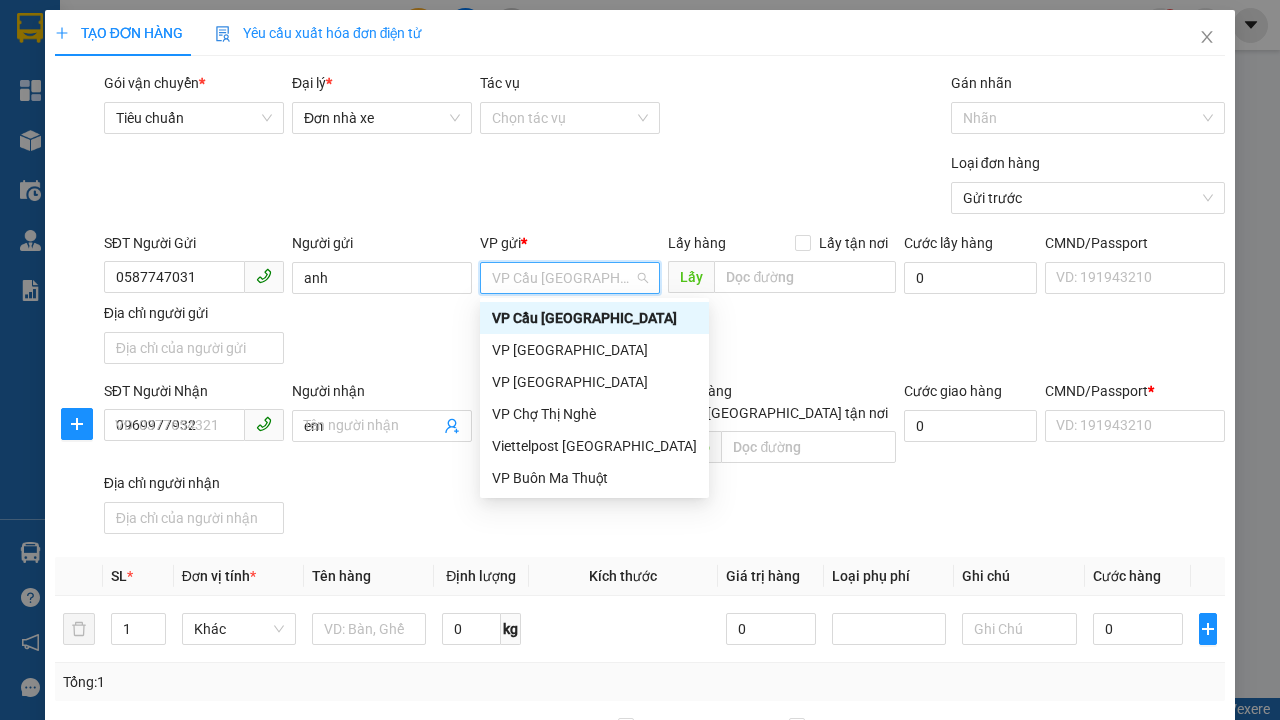 type on "em" 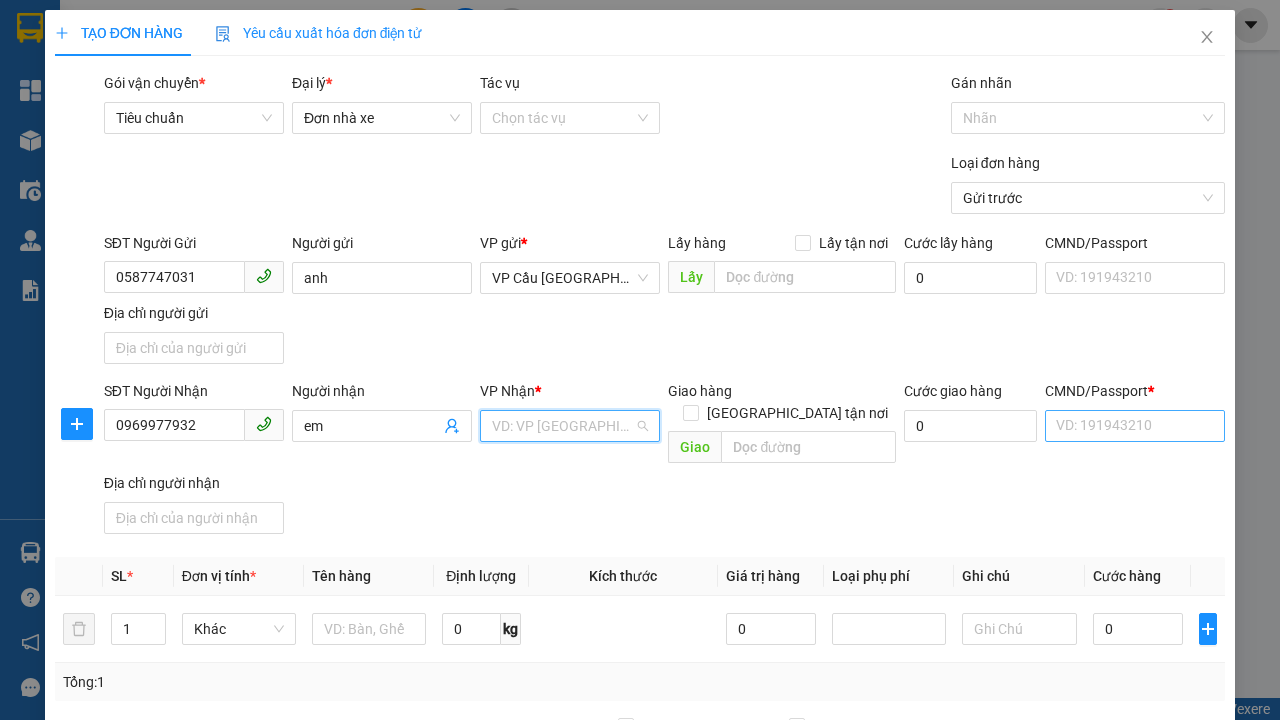 click on "VP Chợ Thị Nghè" at bounding box center [570, 658] 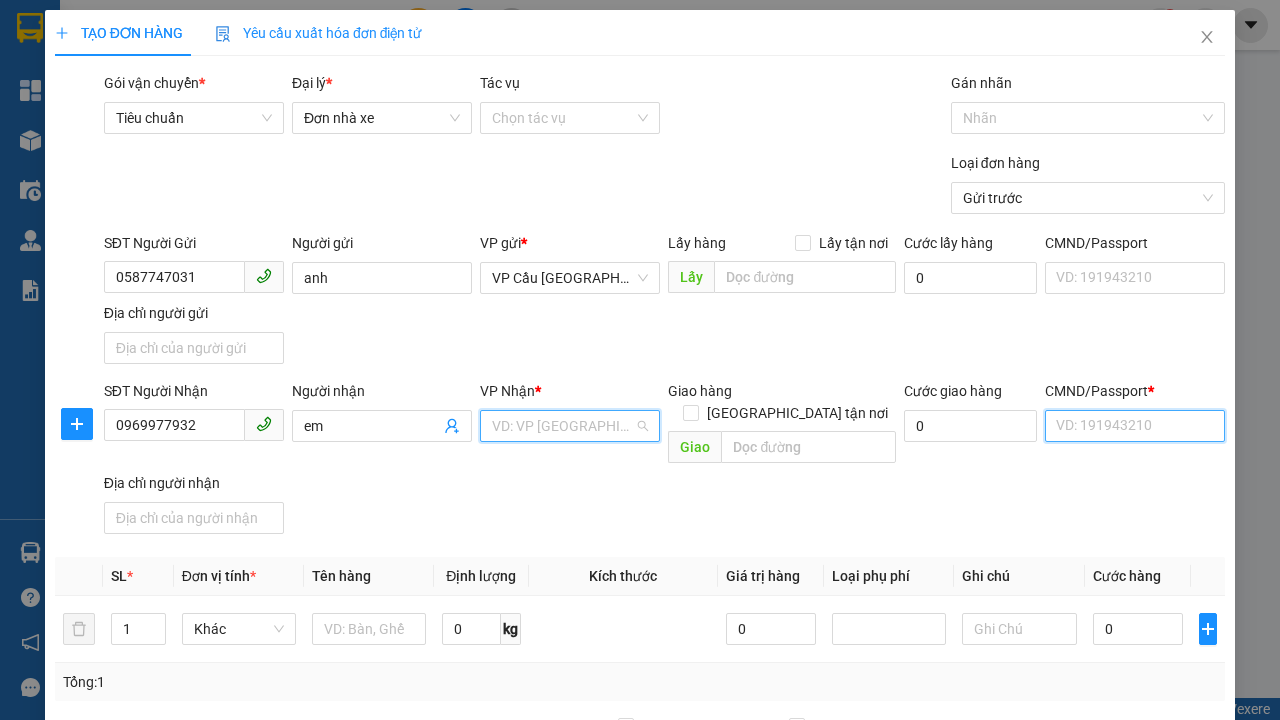 click on "CMND/Passport  *" at bounding box center [1135, 426] 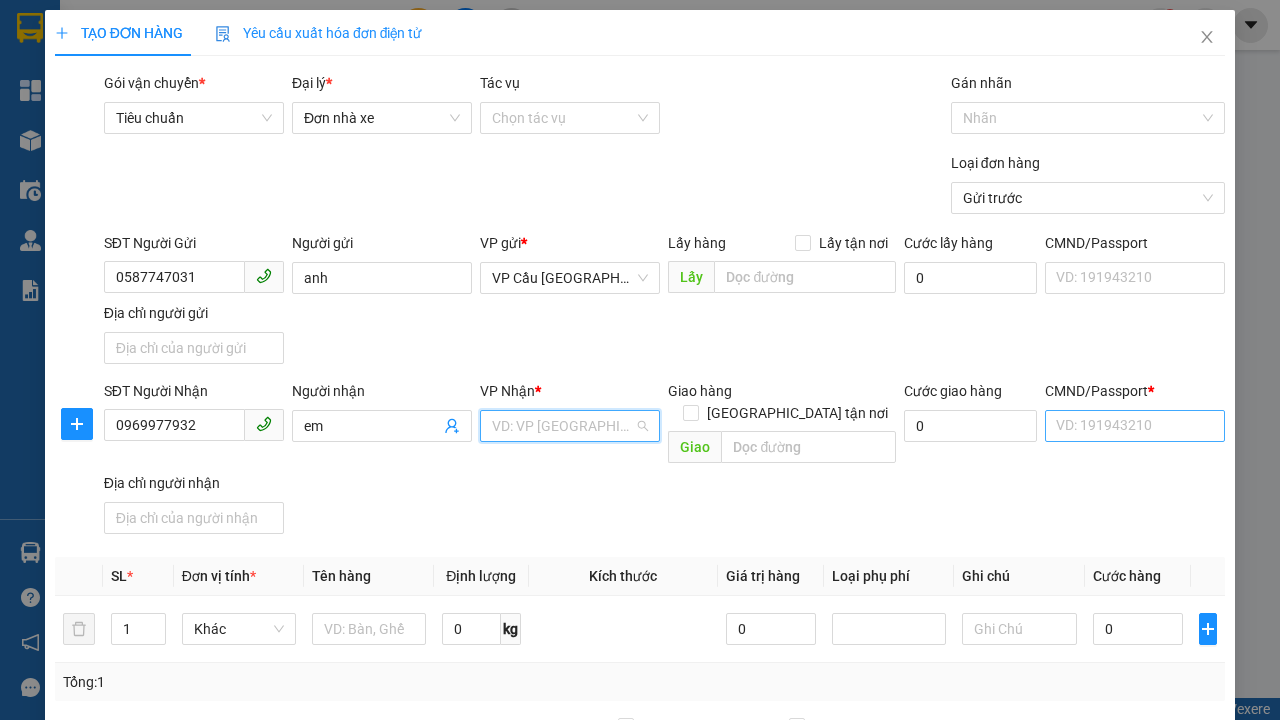 click on "SĐT Người Gửi 0587747031 Người gửi anh VP gửi  * VP Cầu [GEOGRAPHIC_DATA] Lấy hàng Lấy tận nơi Lấy Cước lấy hàng 0 CMND/Passport VD: [PASSPORT] Địa chỉ người gửi" at bounding box center [664, 302] 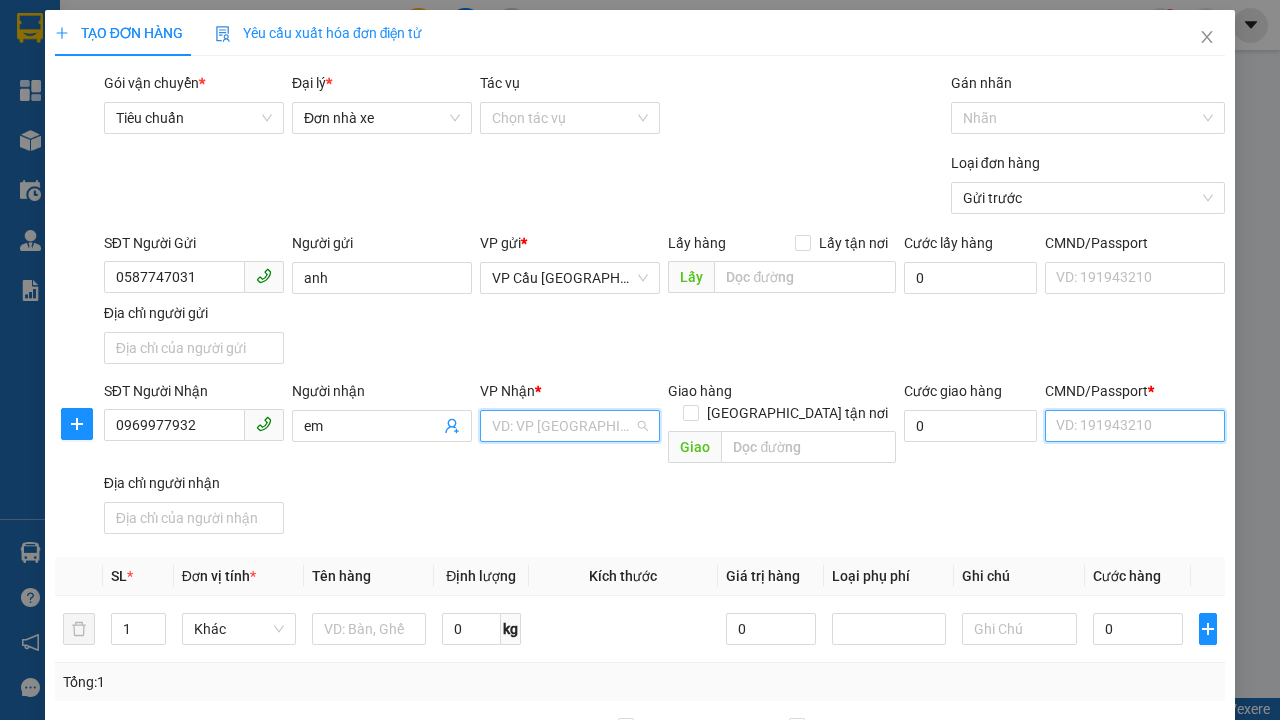 click on "CMND/Passport  *" at bounding box center (1135, 426) 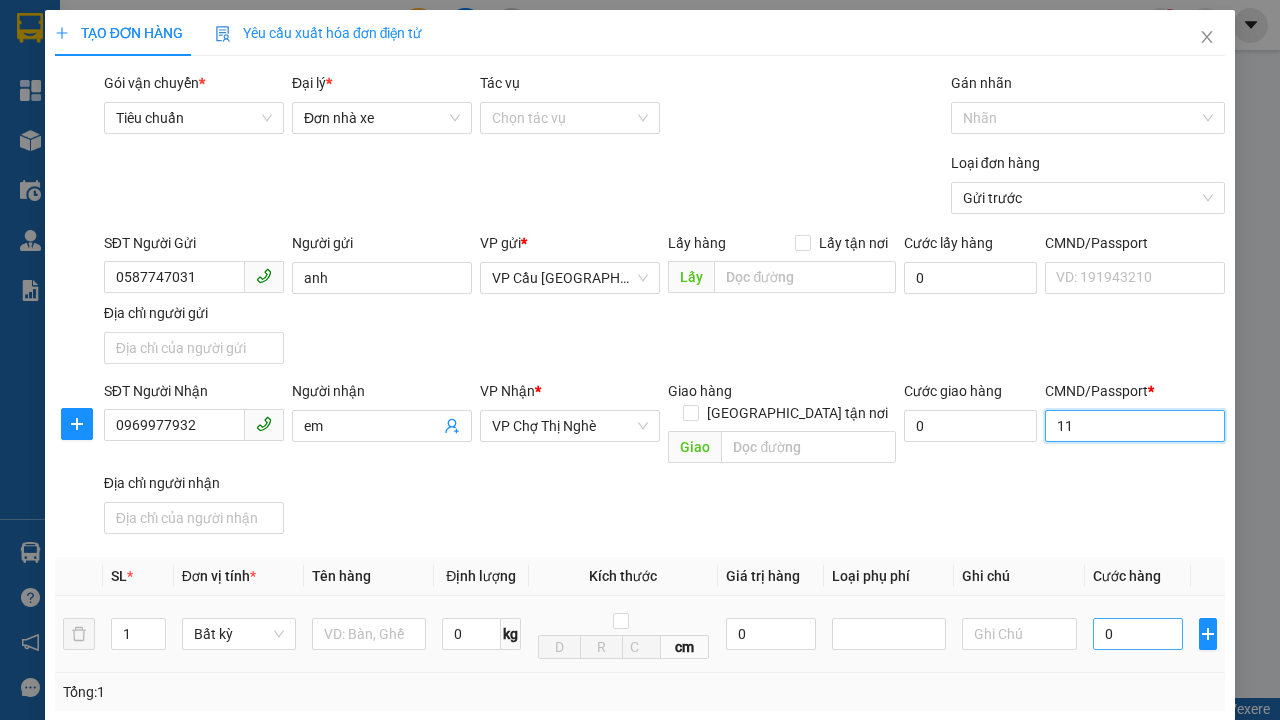 type on "11" 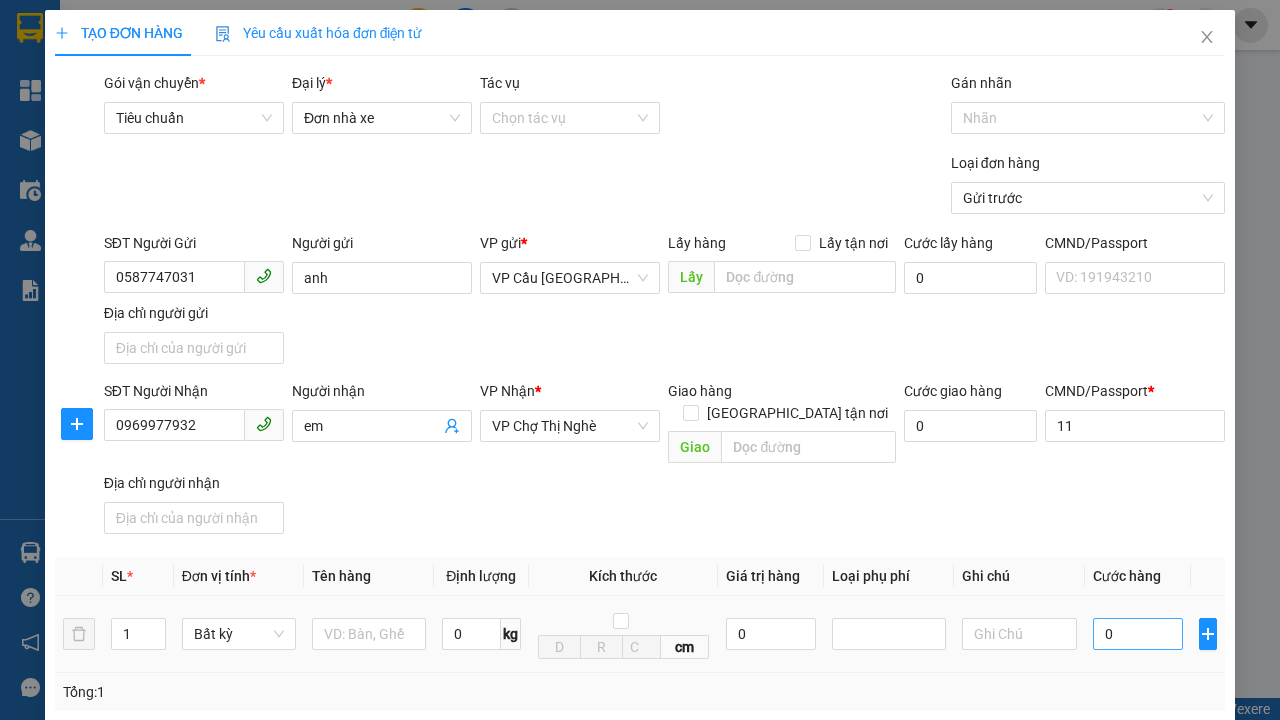 click on "SĐT Người Nhận 0969977932 Người nhận em VP Nhận  * VP Chợ Thị Nghè Giao hàng Giao tận nơi Giao Cước giao hàng 0 CMND/Passport  * 11 11 Địa chỉ người nhận" at bounding box center (664, 461) 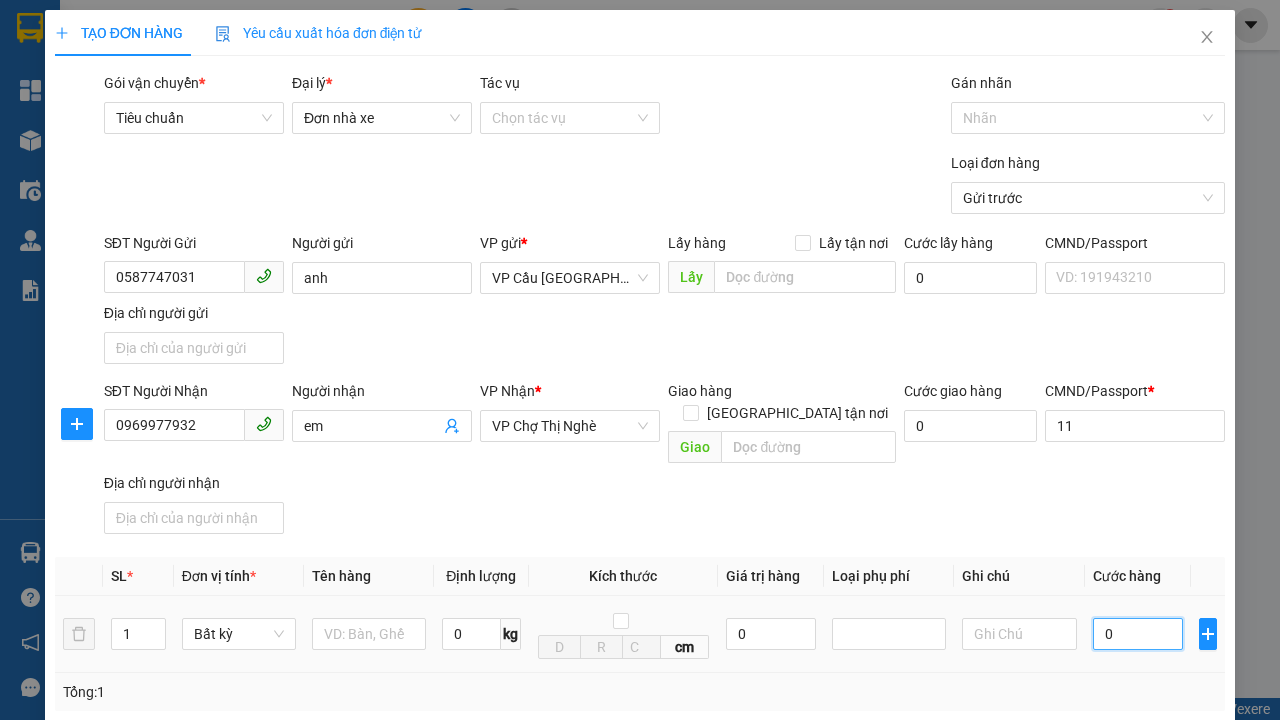 click on "0" at bounding box center [1138, 634] 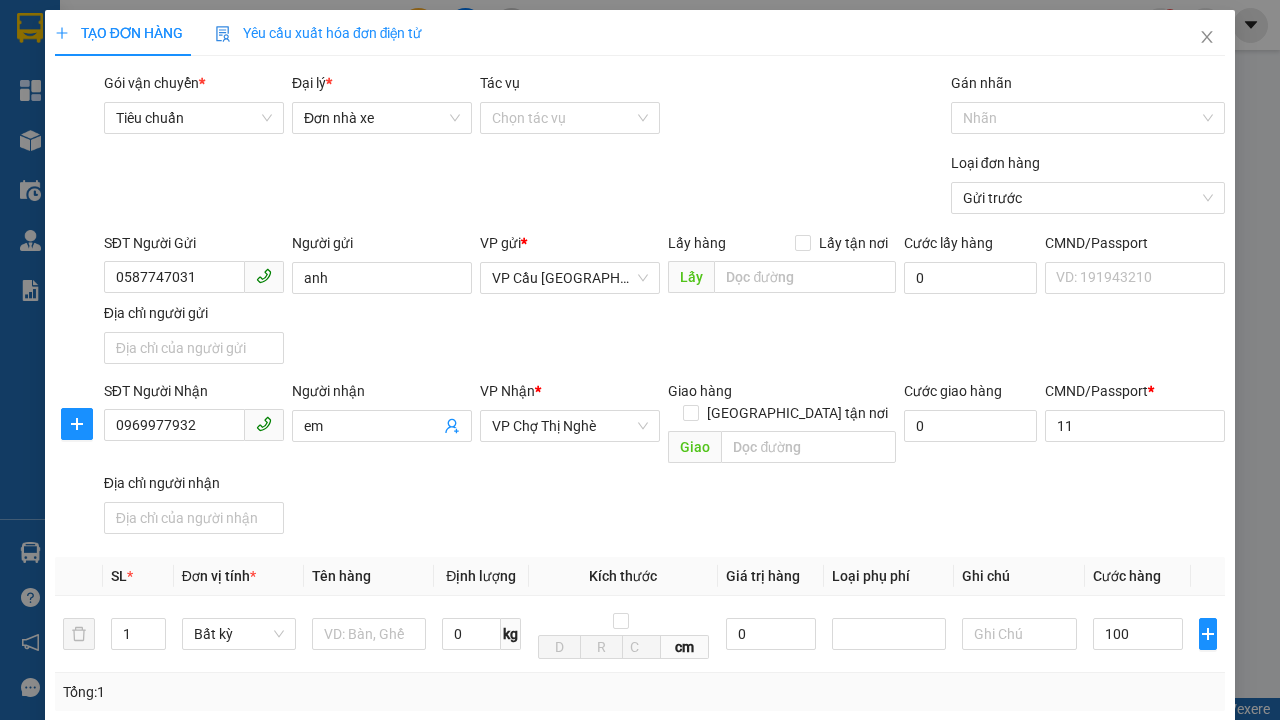click on "Ghi chú" at bounding box center [1019, 576] 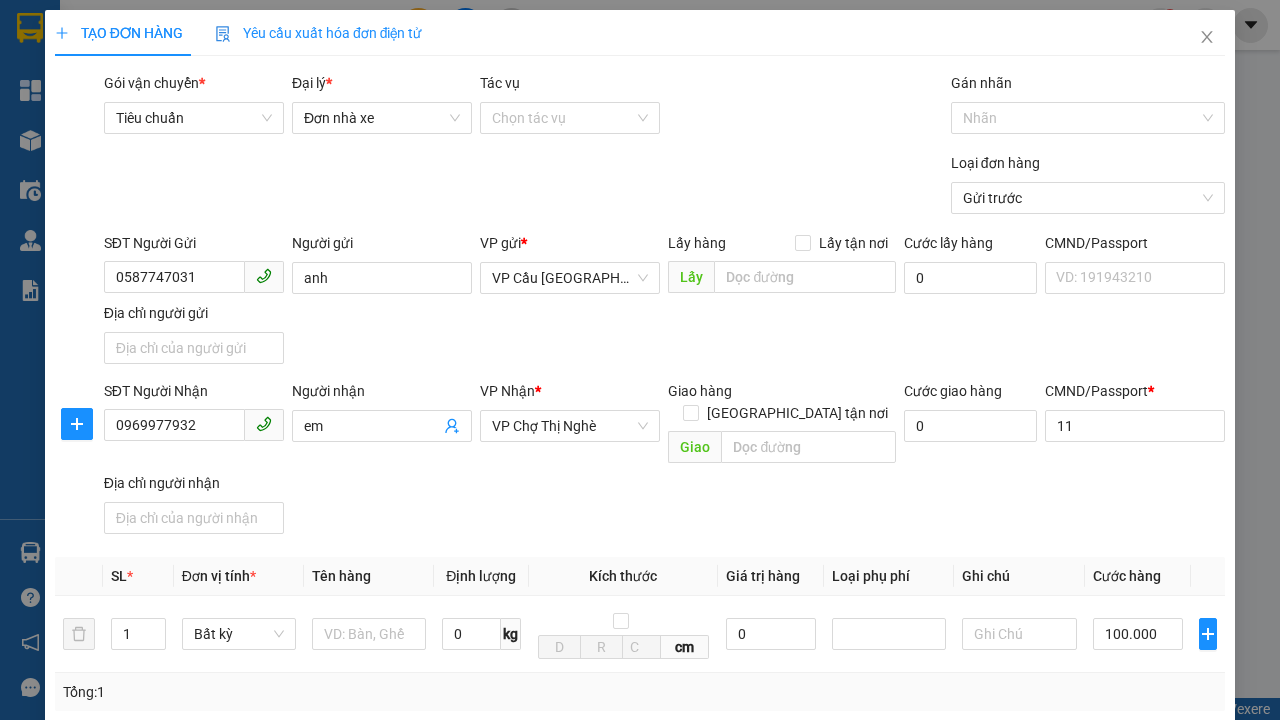 type on "30.000" 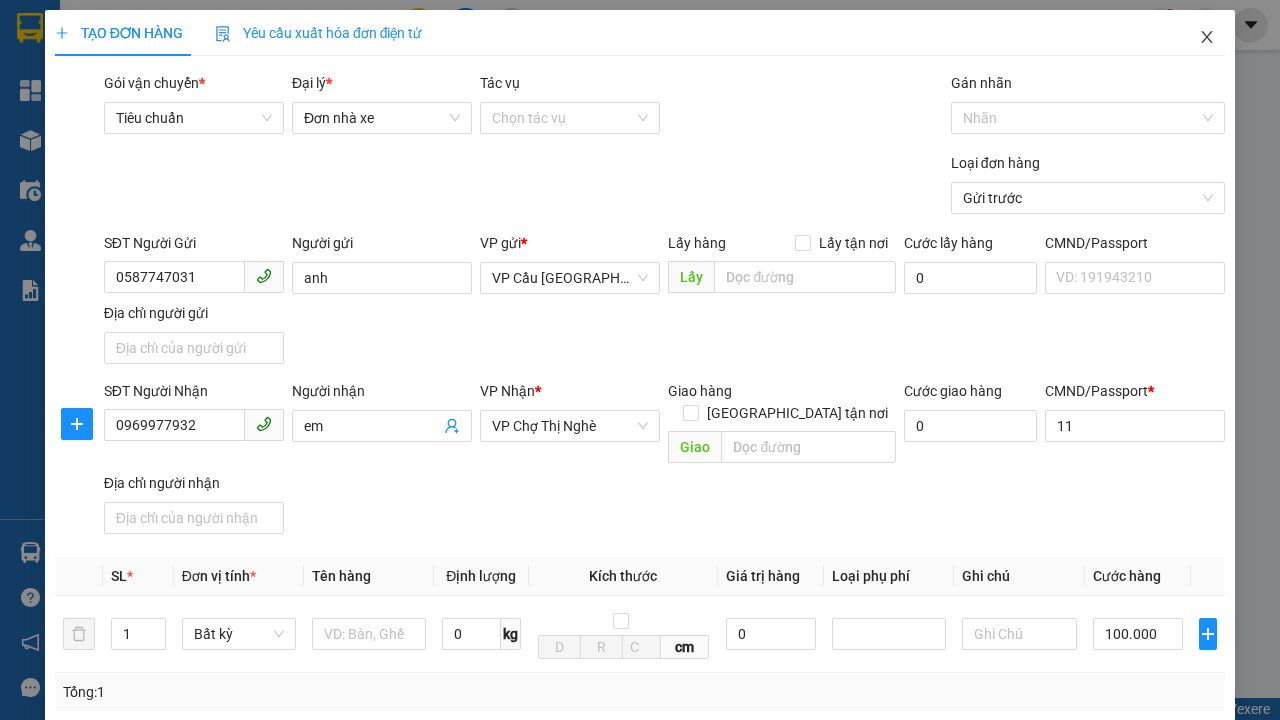 click 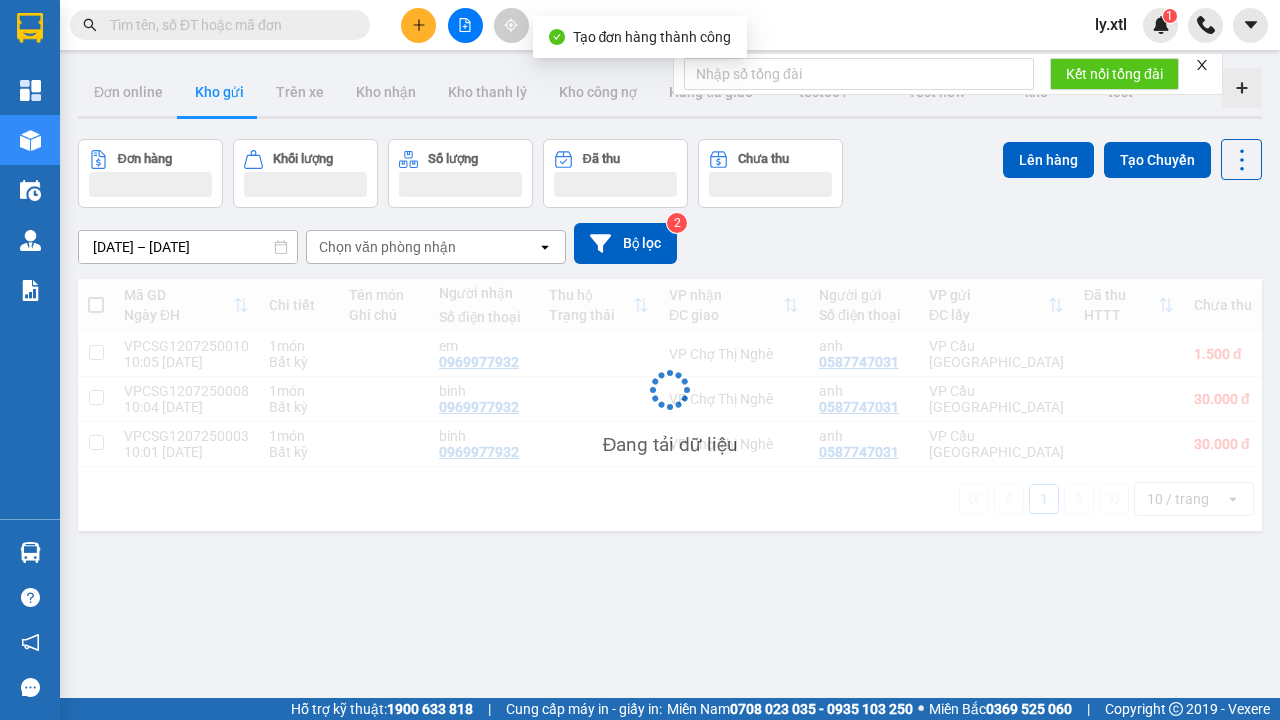 scroll, scrollTop: 92, scrollLeft: 0, axis: vertical 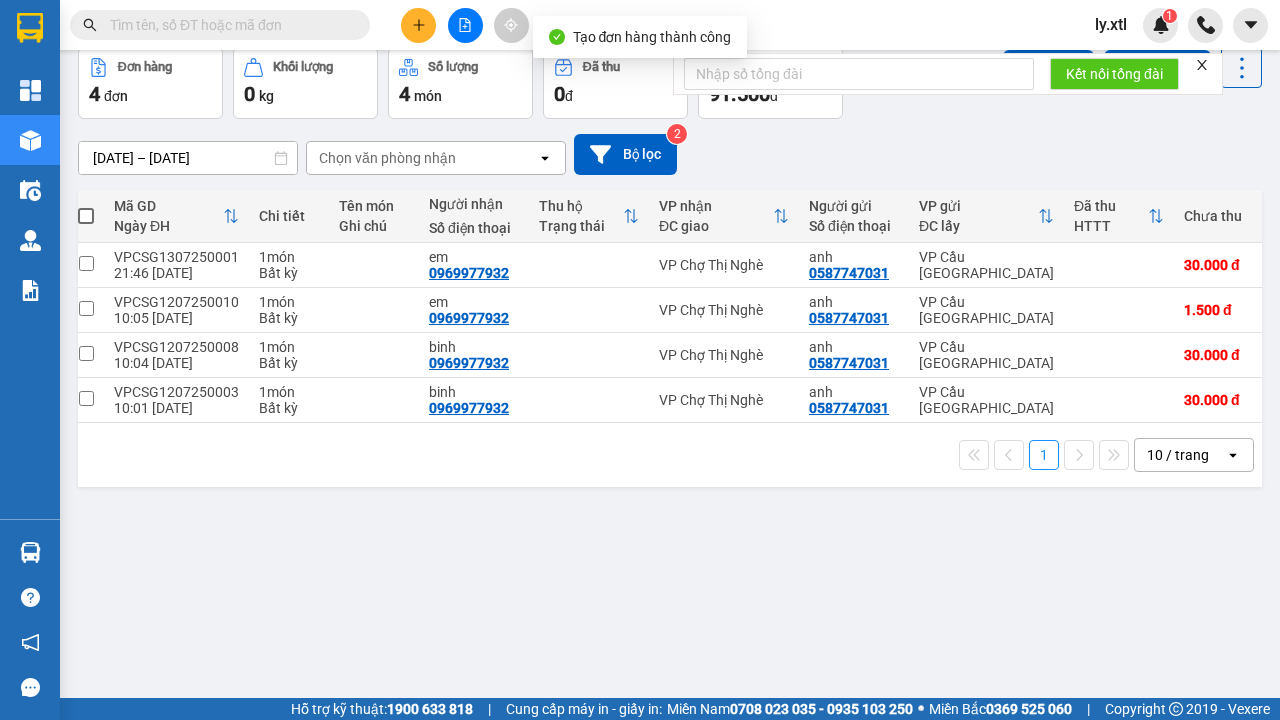 click at bounding box center (86, 263) 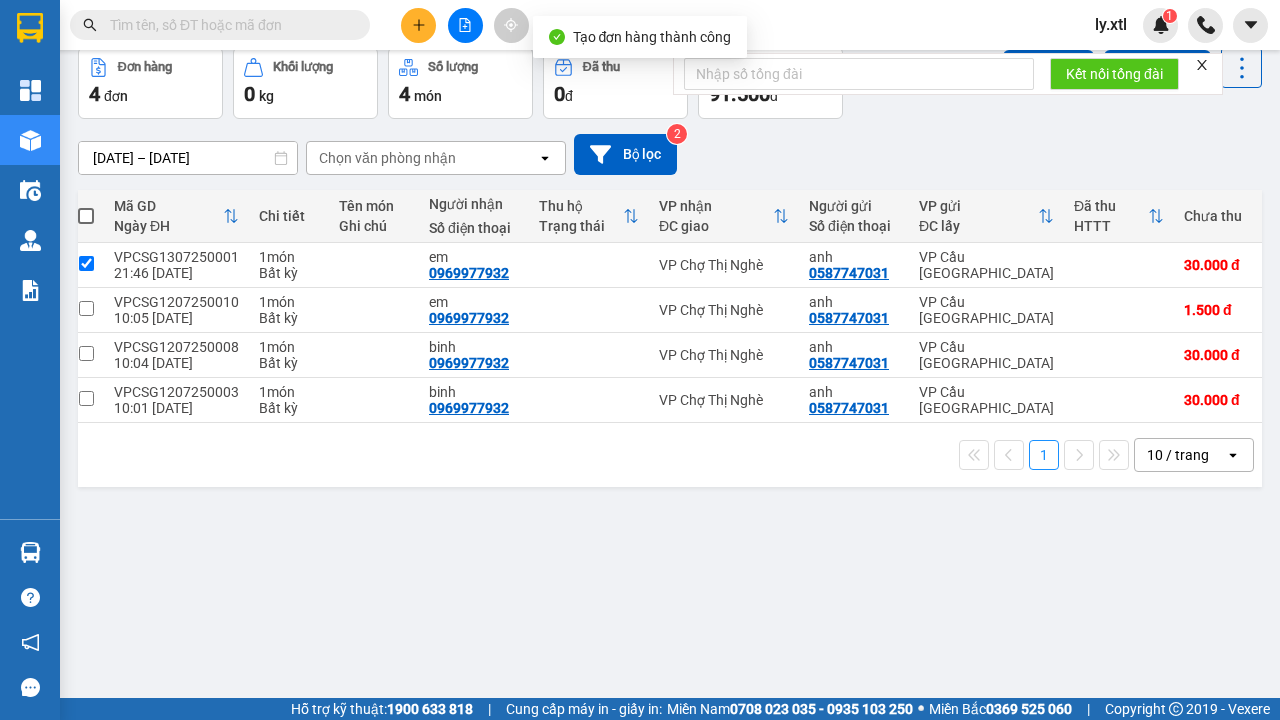checkbox on "true" 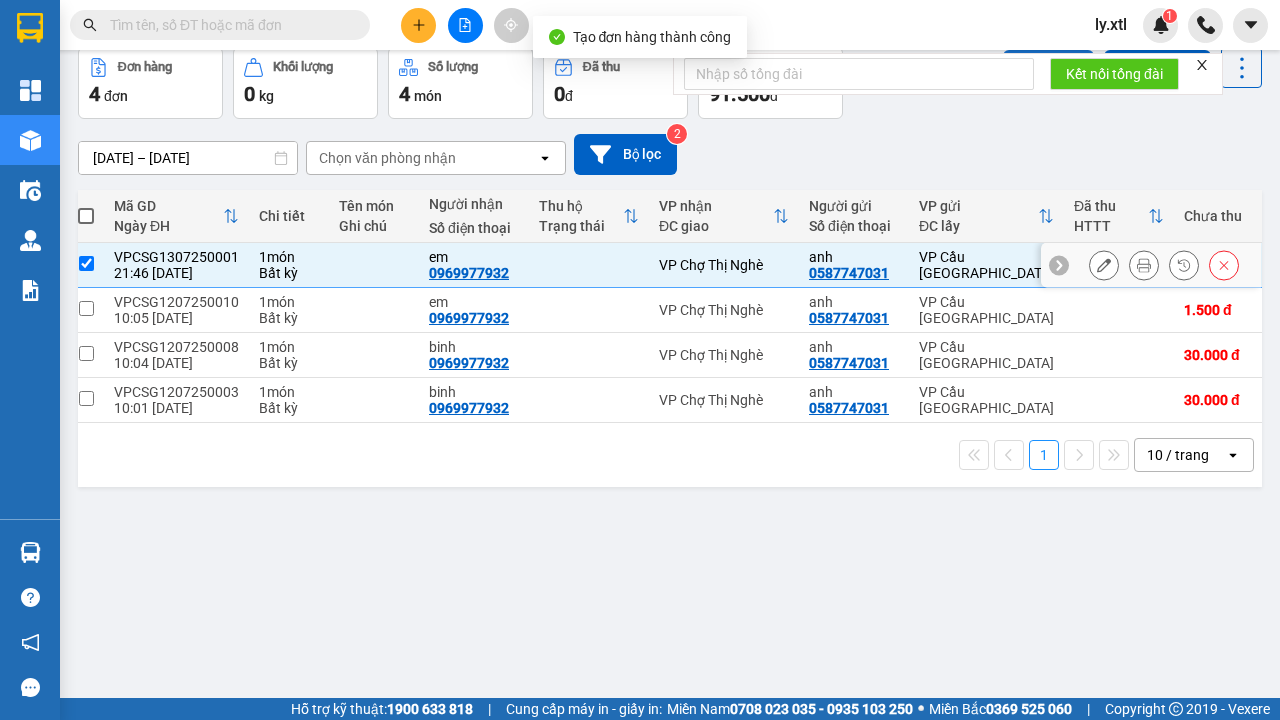 click on "Lên hàng" at bounding box center (1048, 68) 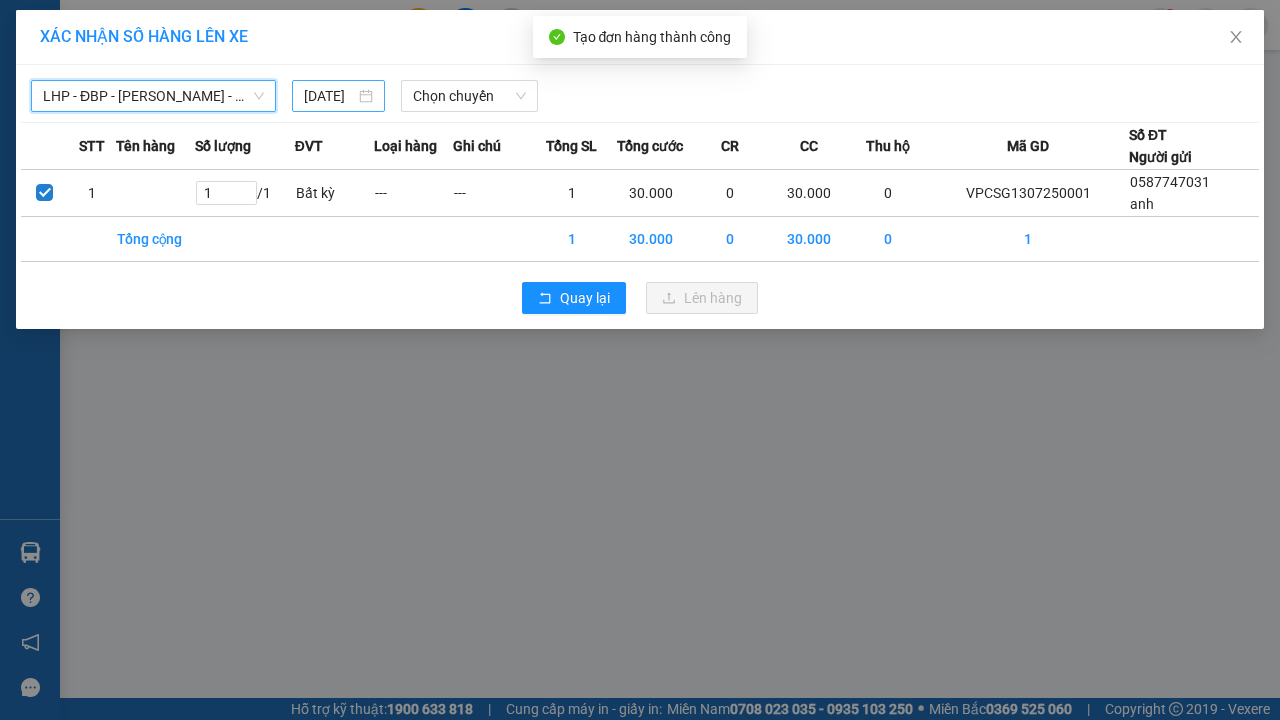 click on "[DATE]" at bounding box center [329, 96] 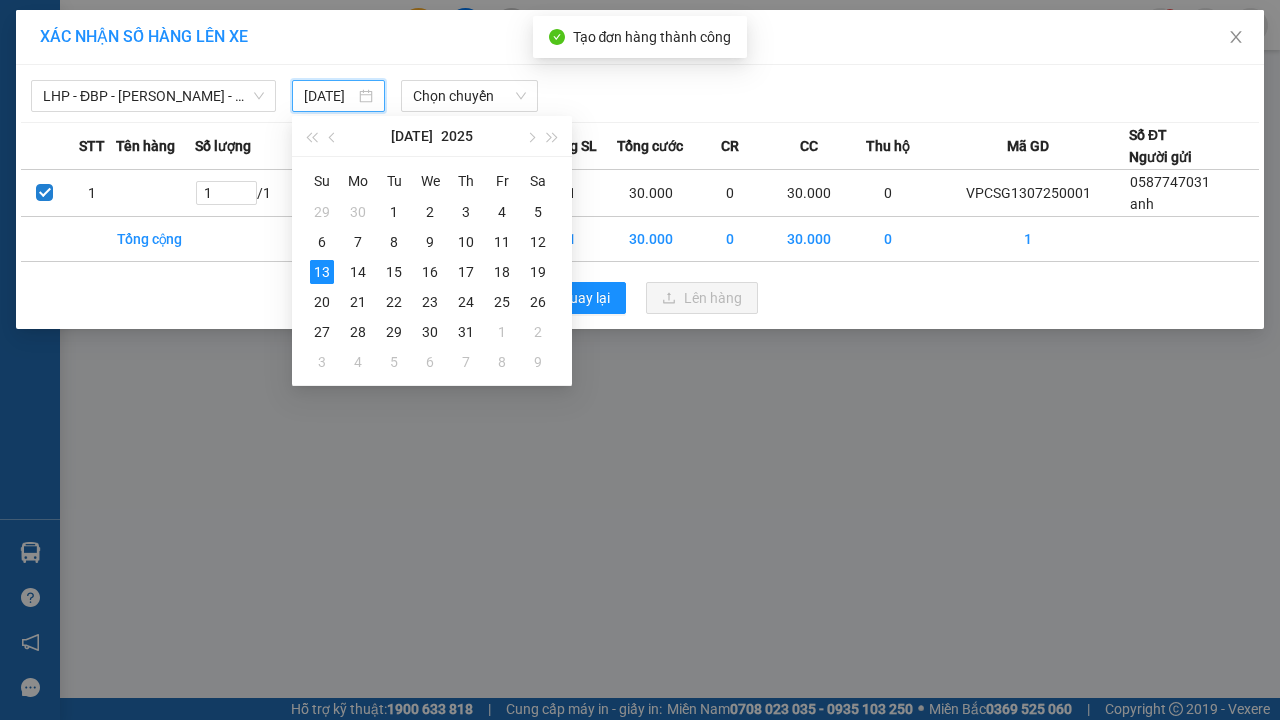 click on "13" at bounding box center (322, 272) 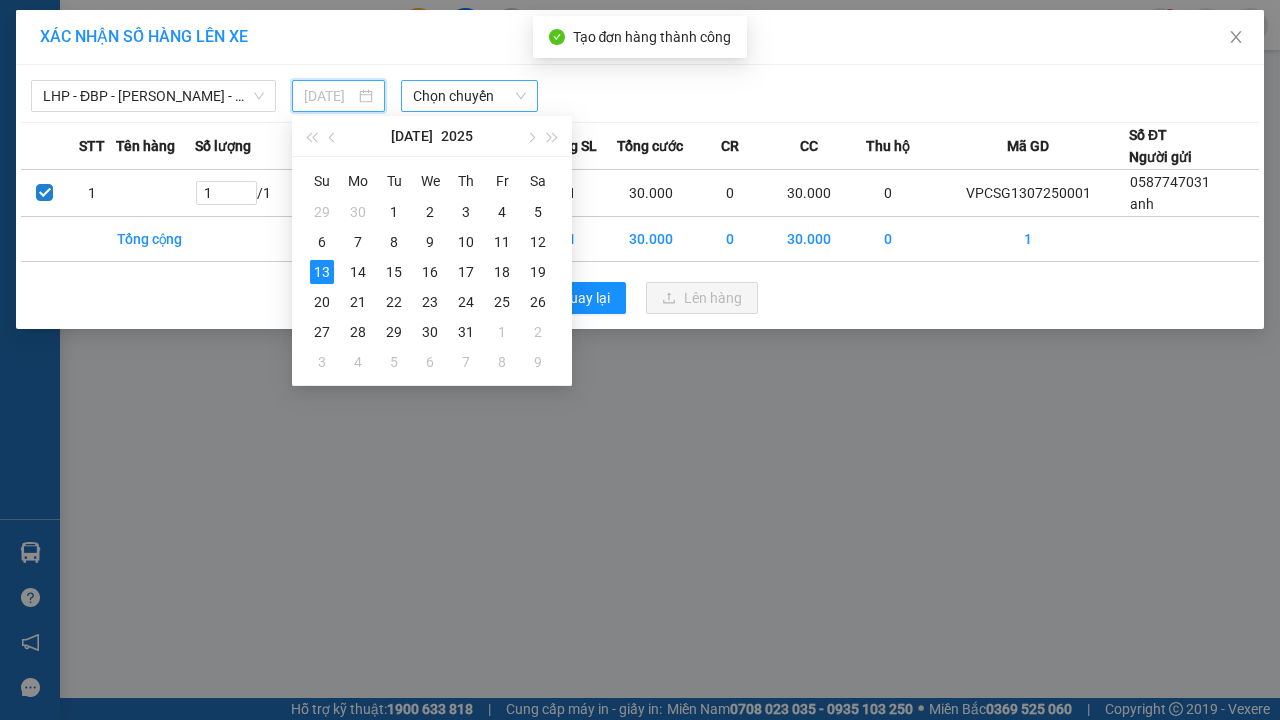 click on "Chọn chuyến" at bounding box center (469, 96) 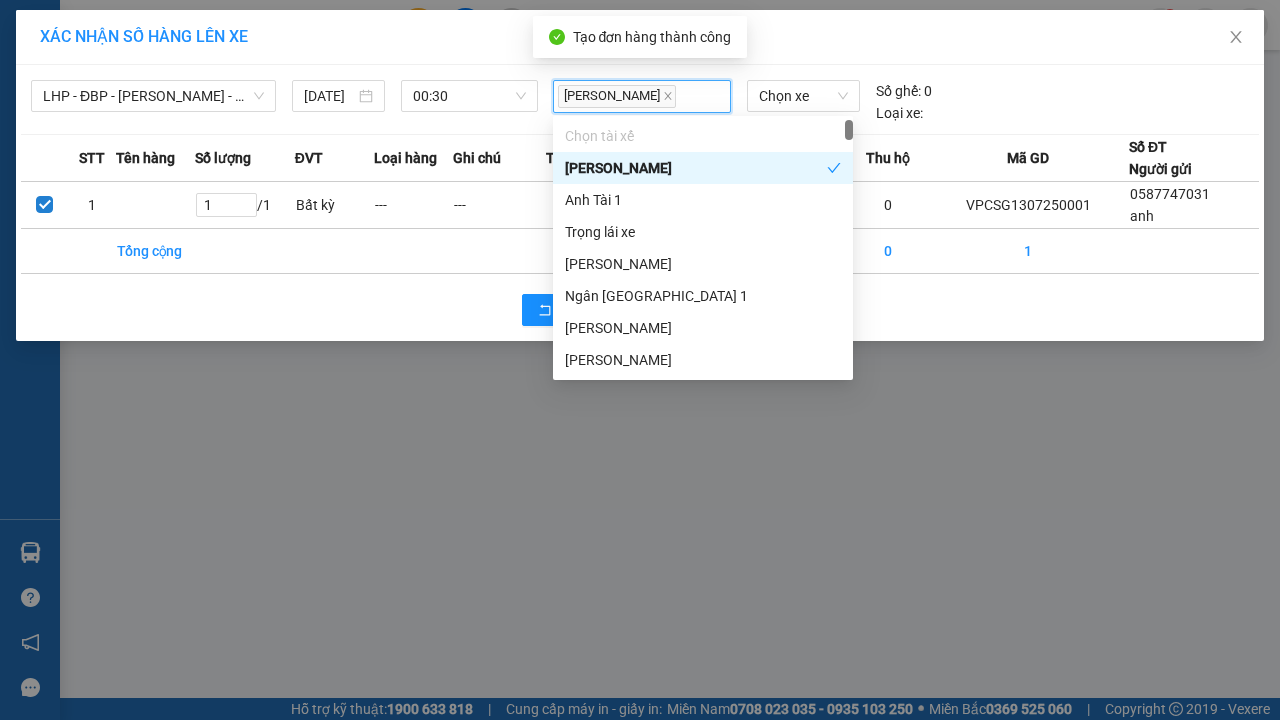 click on "Chọn xe" at bounding box center (803, 96) 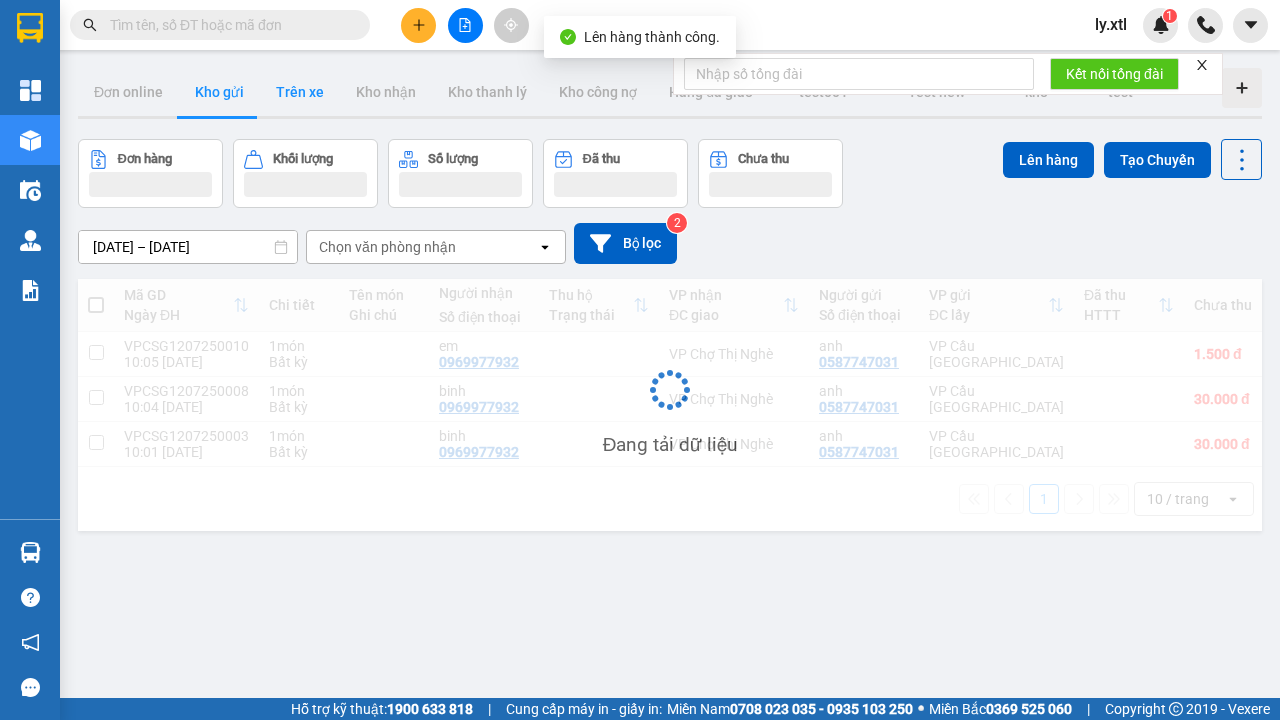 click on "Trên xe" at bounding box center [300, 92] 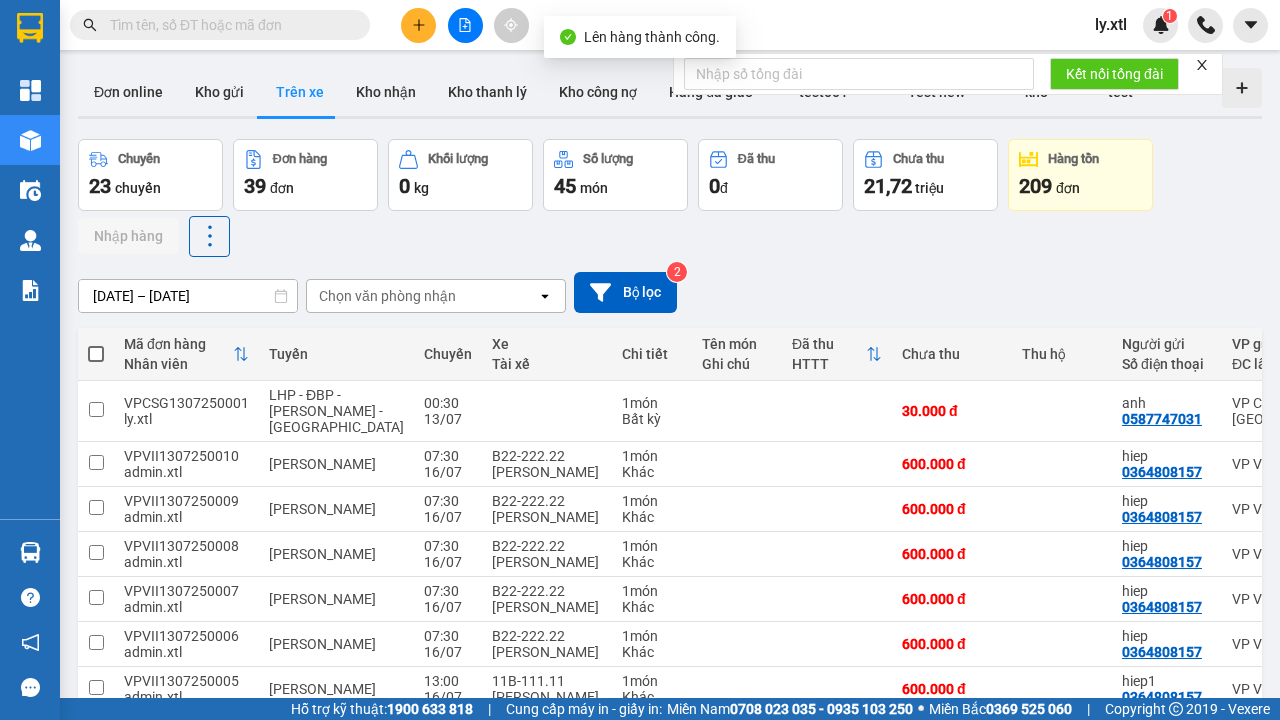 click at bounding box center [96, 409] 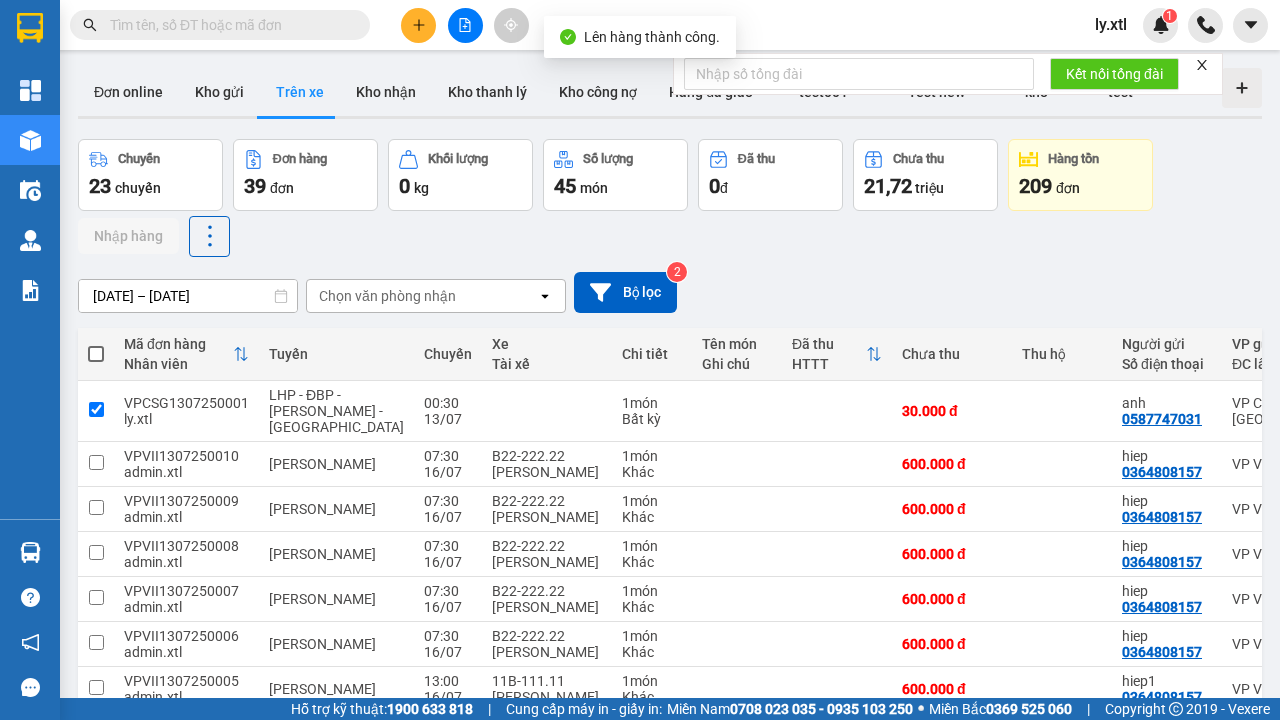 checkbox on "true" 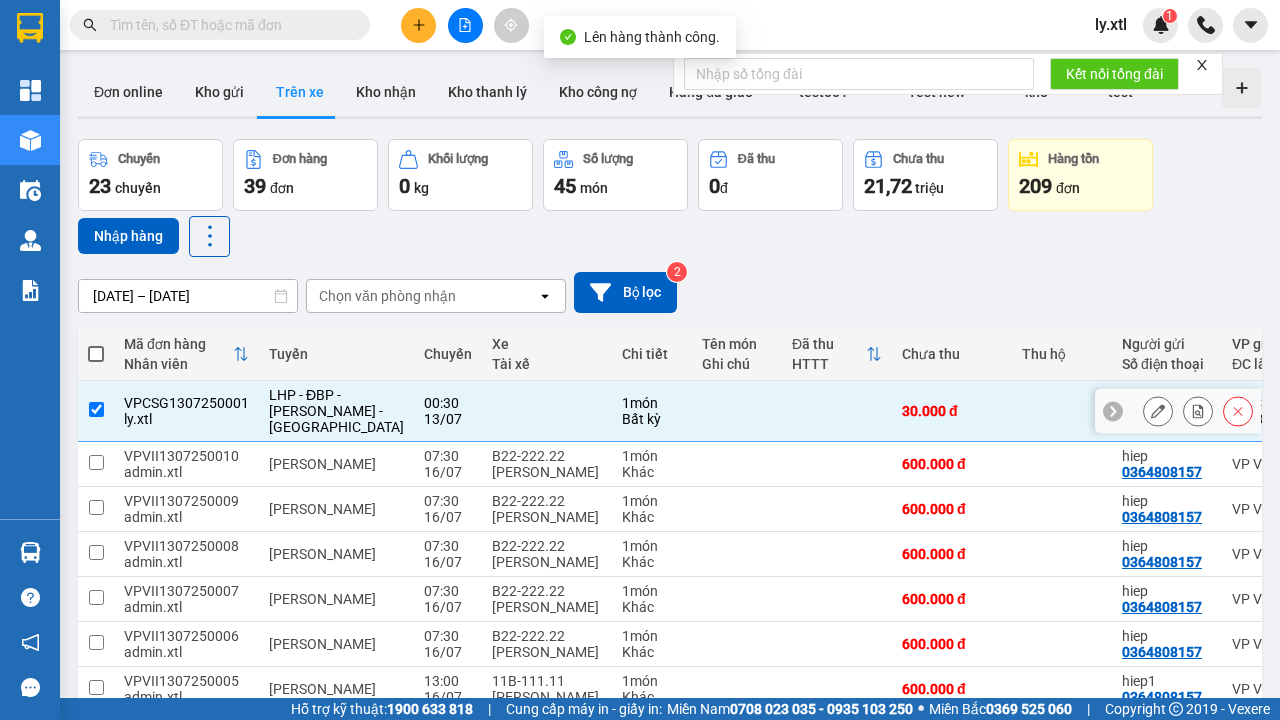 click 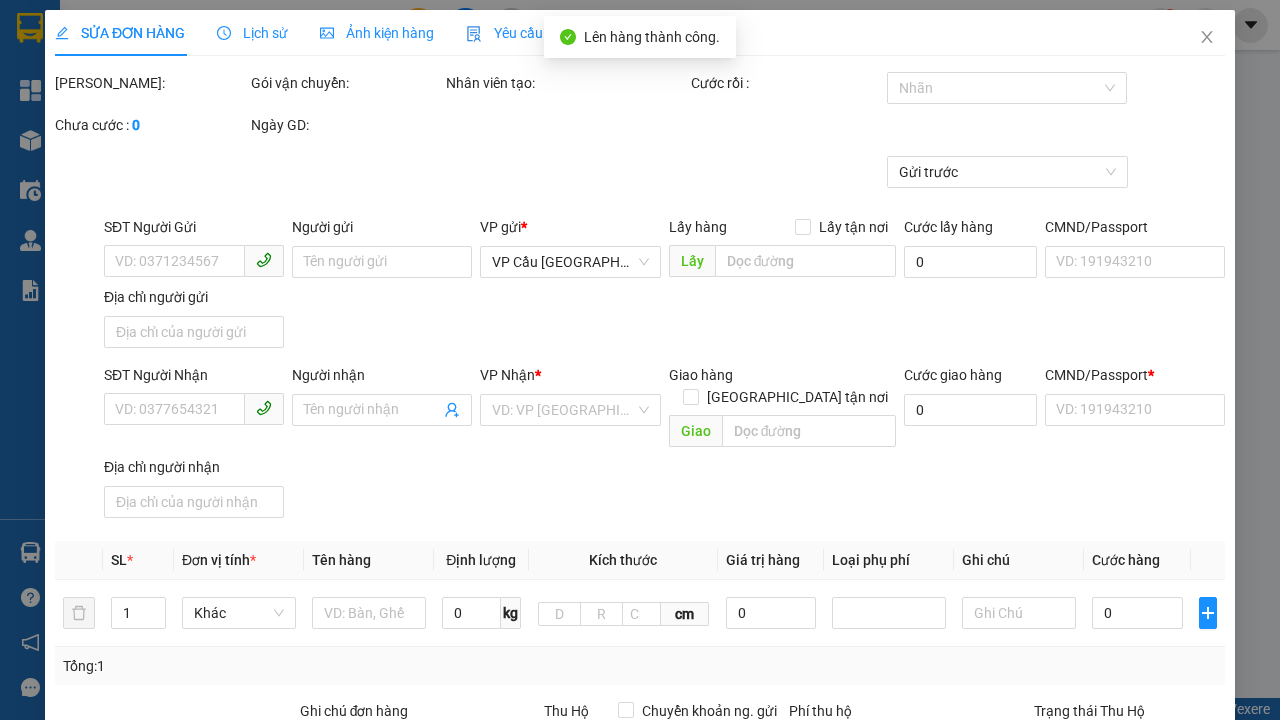 type on "0587747031" 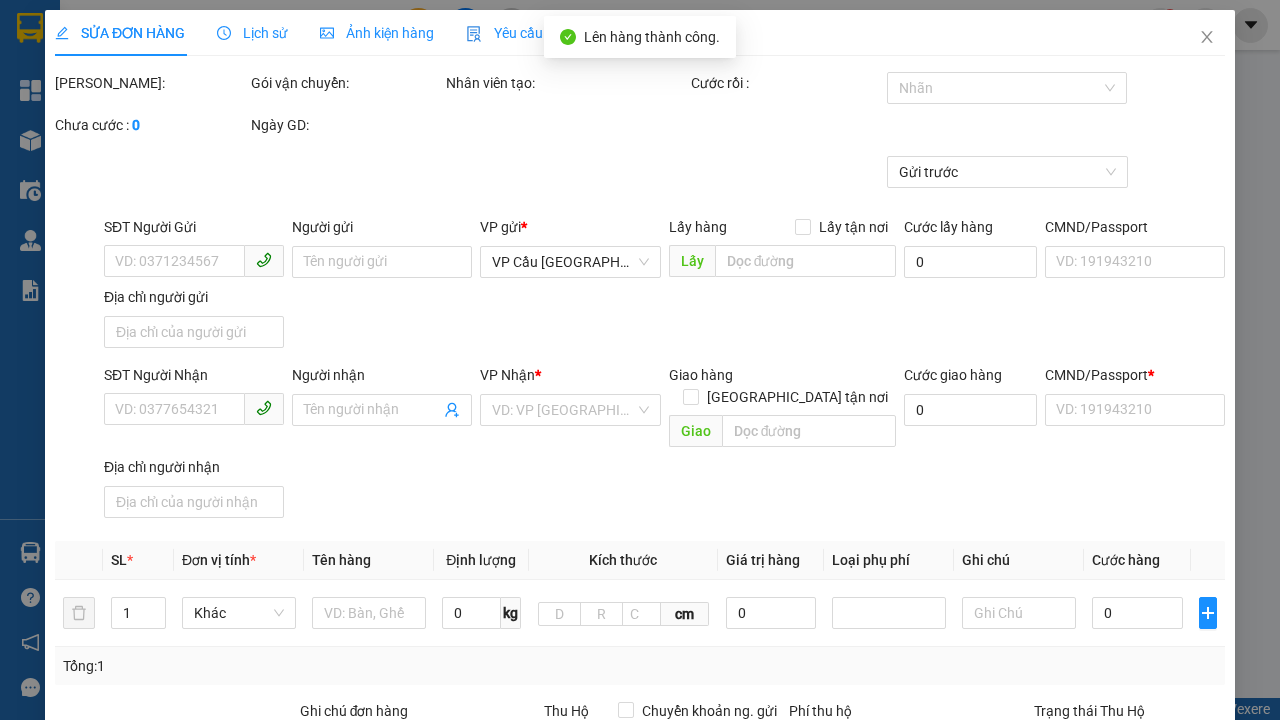 type on "anh" 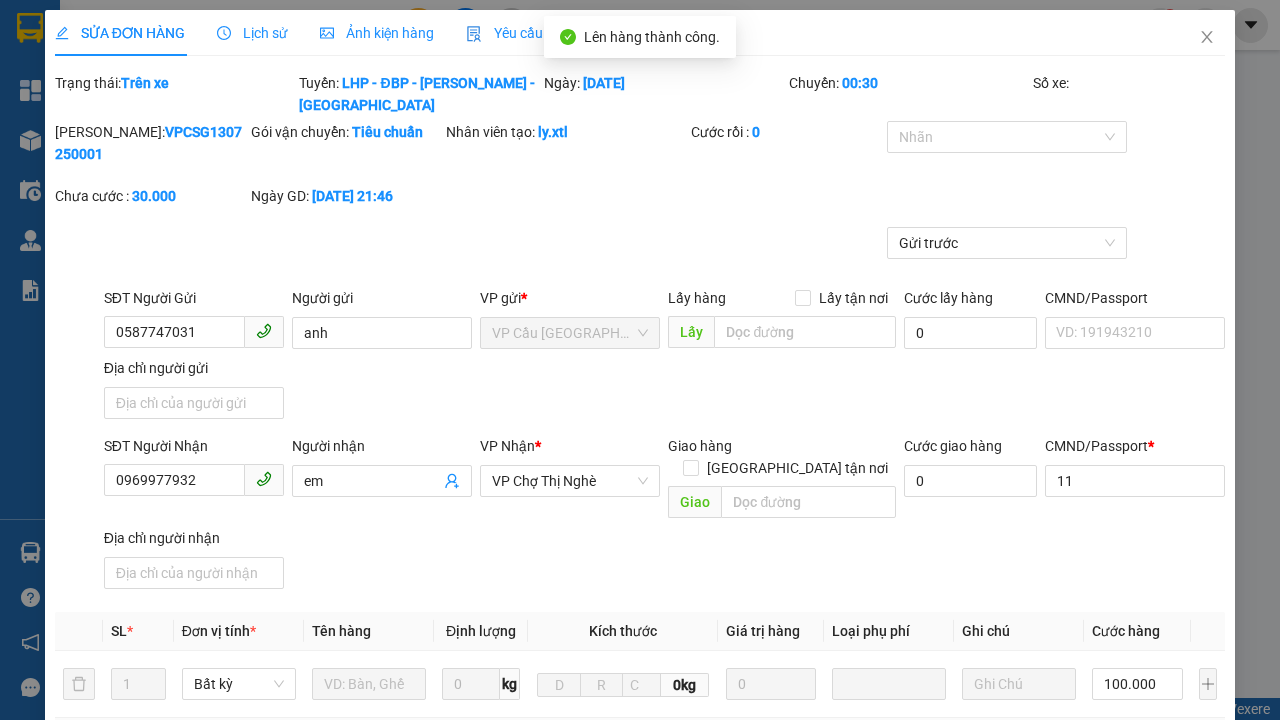 click on "Xuất hóa đơn" at bounding box center (1165, 1125) 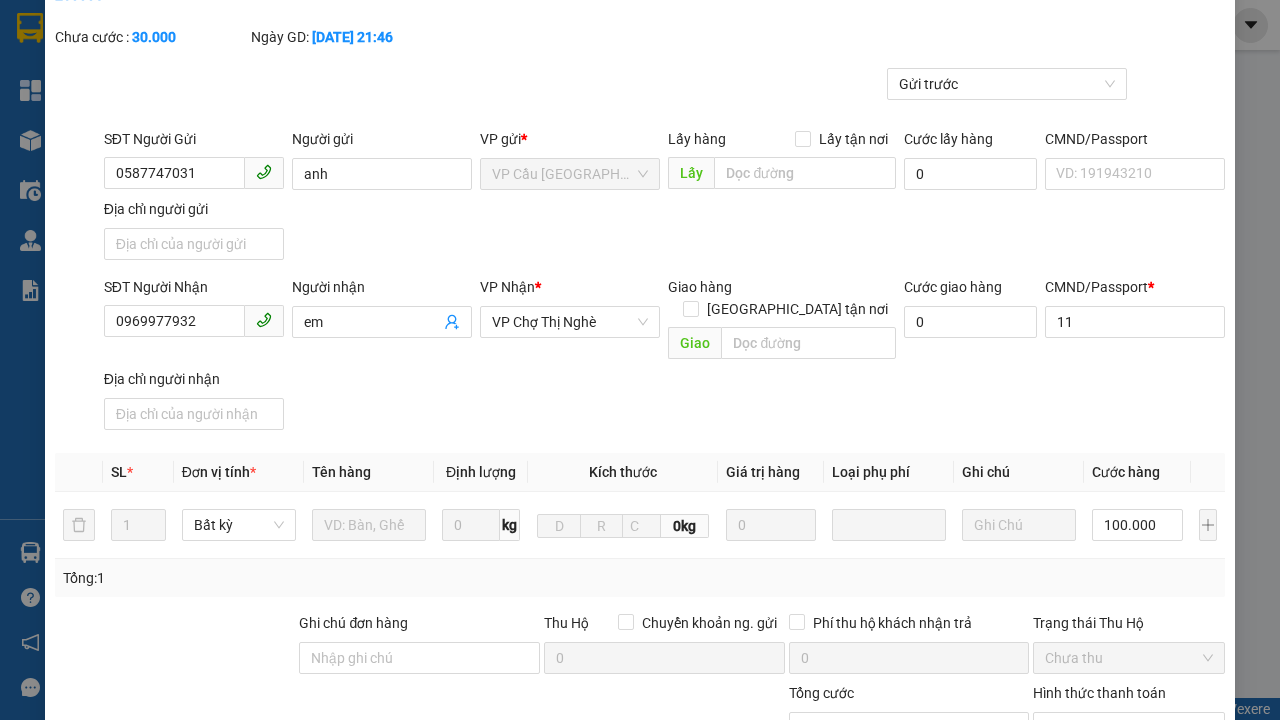 scroll, scrollTop: 0, scrollLeft: 0, axis: both 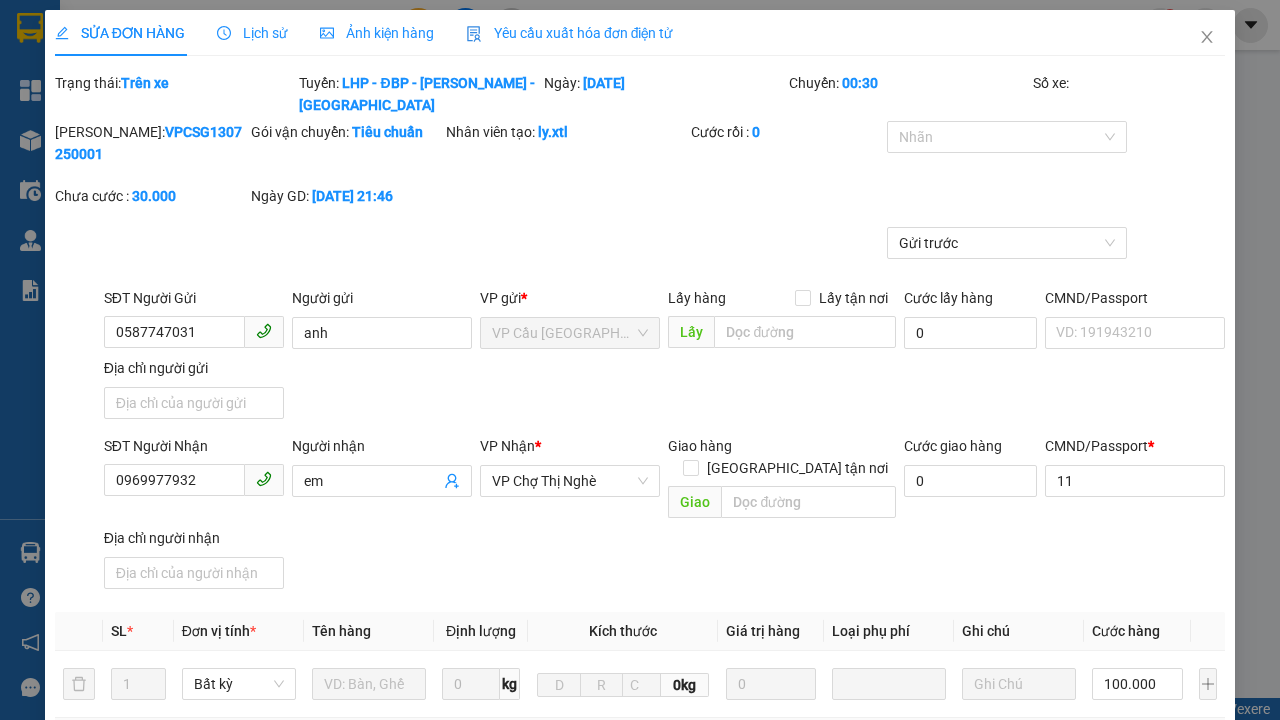 click on "VPCSG1307250001" at bounding box center (148, 143) 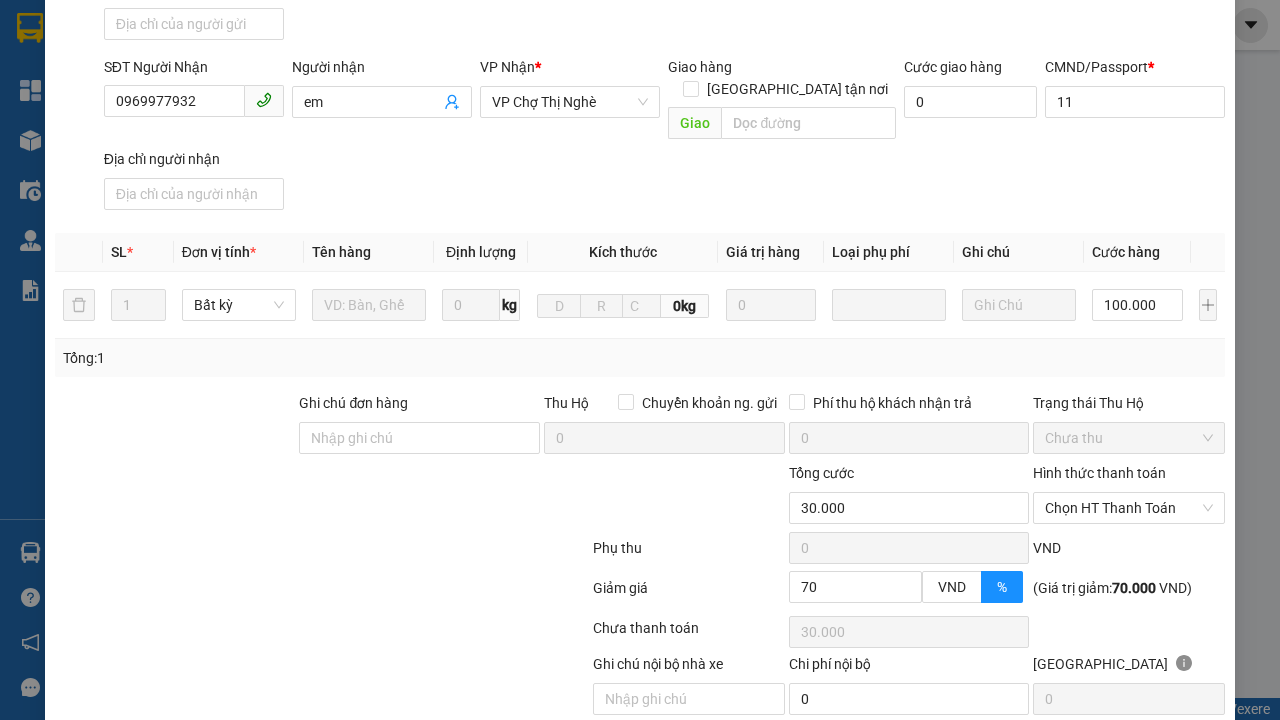 scroll, scrollTop: 460, scrollLeft: 0, axis: vertical 